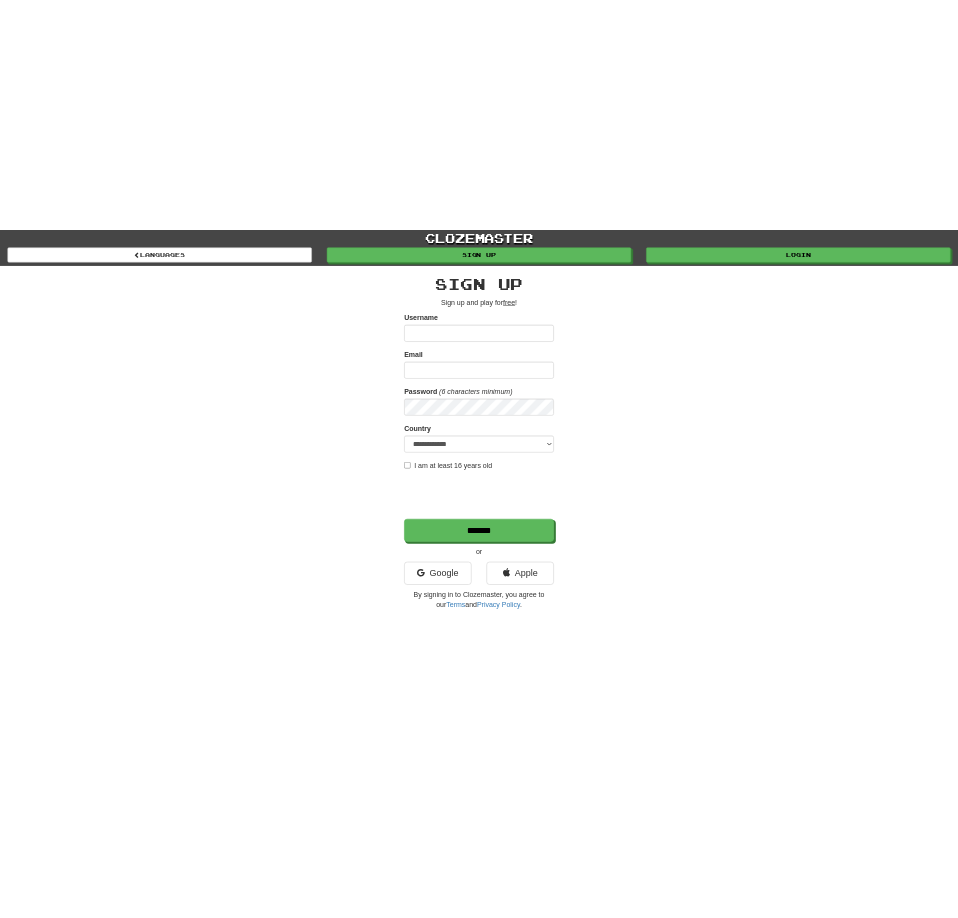 scroll, scrollTop: 0, scrollLeft: 0, axis: both 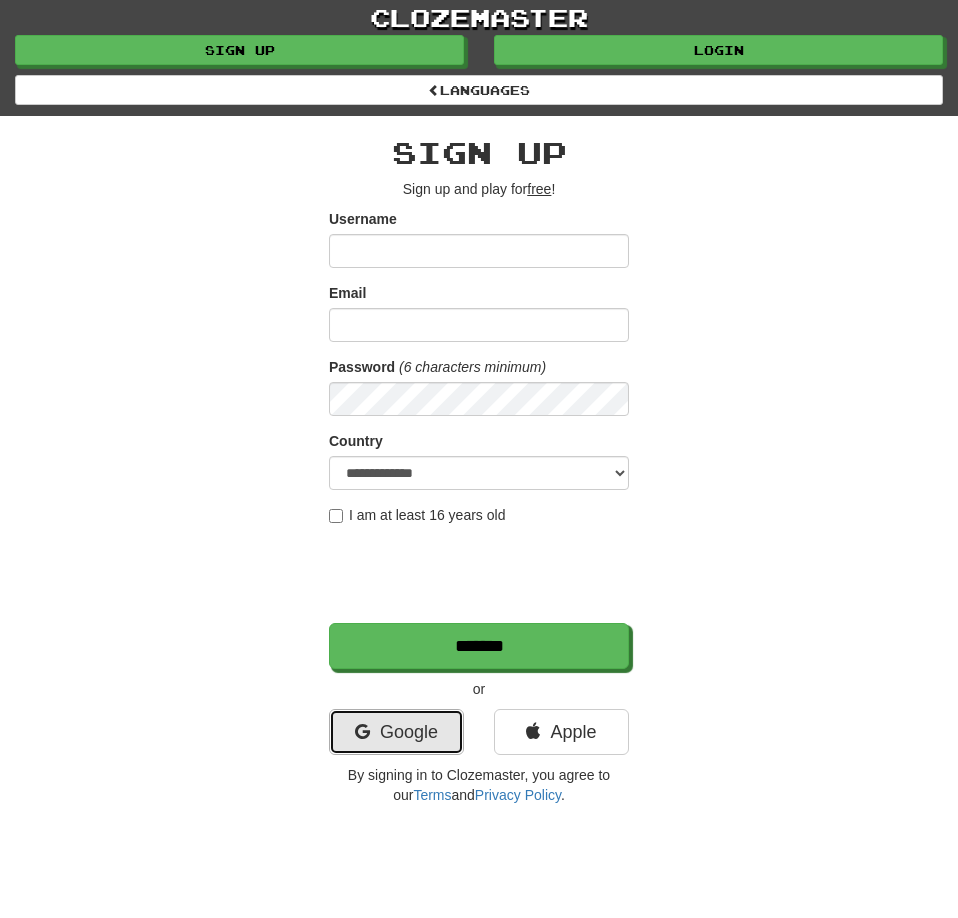 click on "Google" at bounding box center [396, 732] 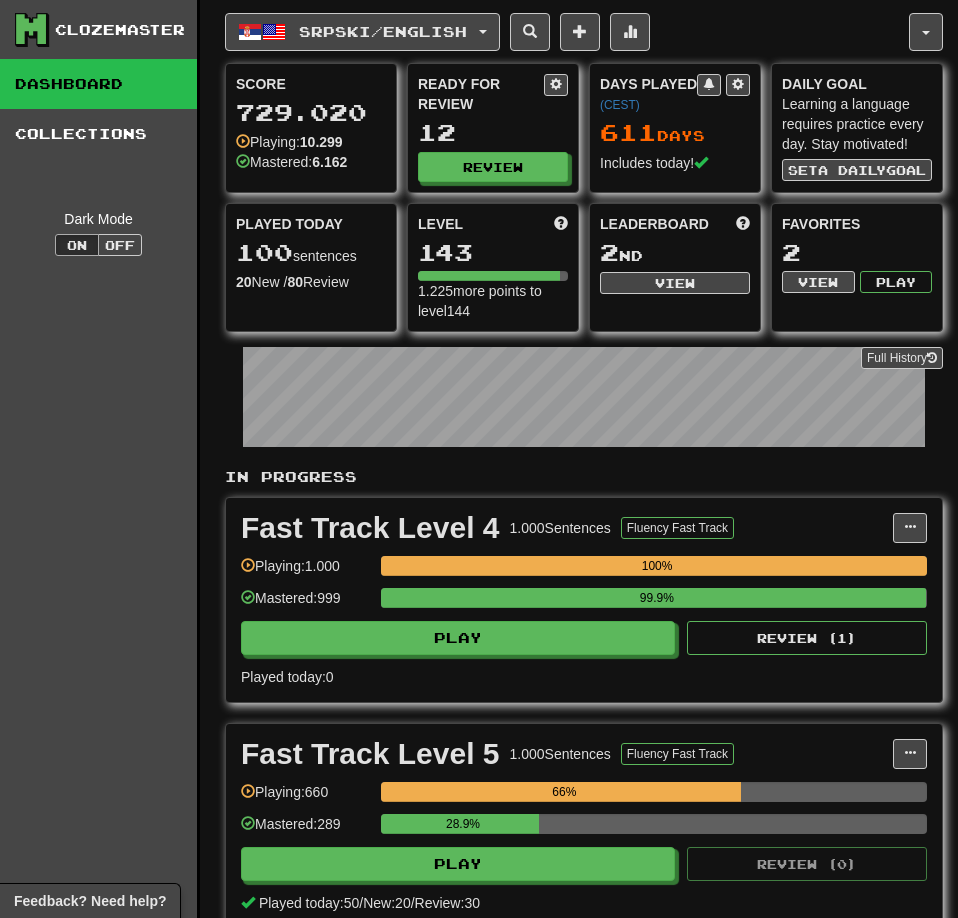 scroll, scrollTop: 0, scrollLeft: 0, axis: both 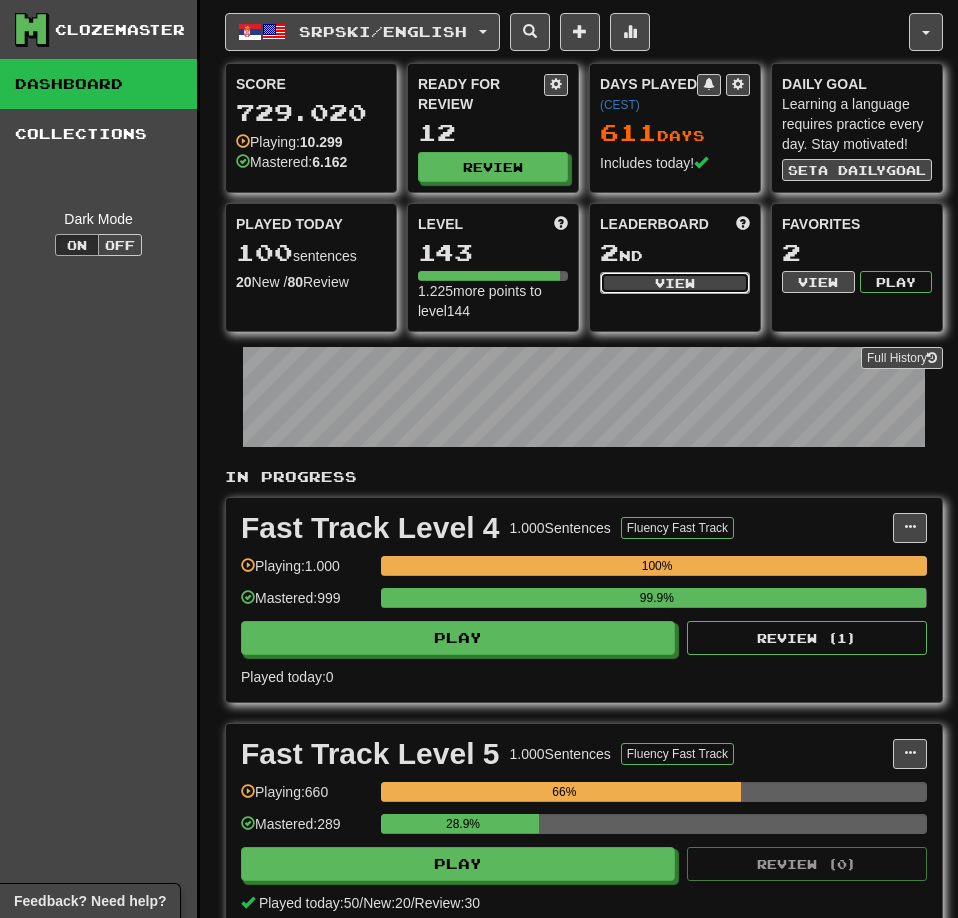 click on "View" at bounding box center (675, 283) 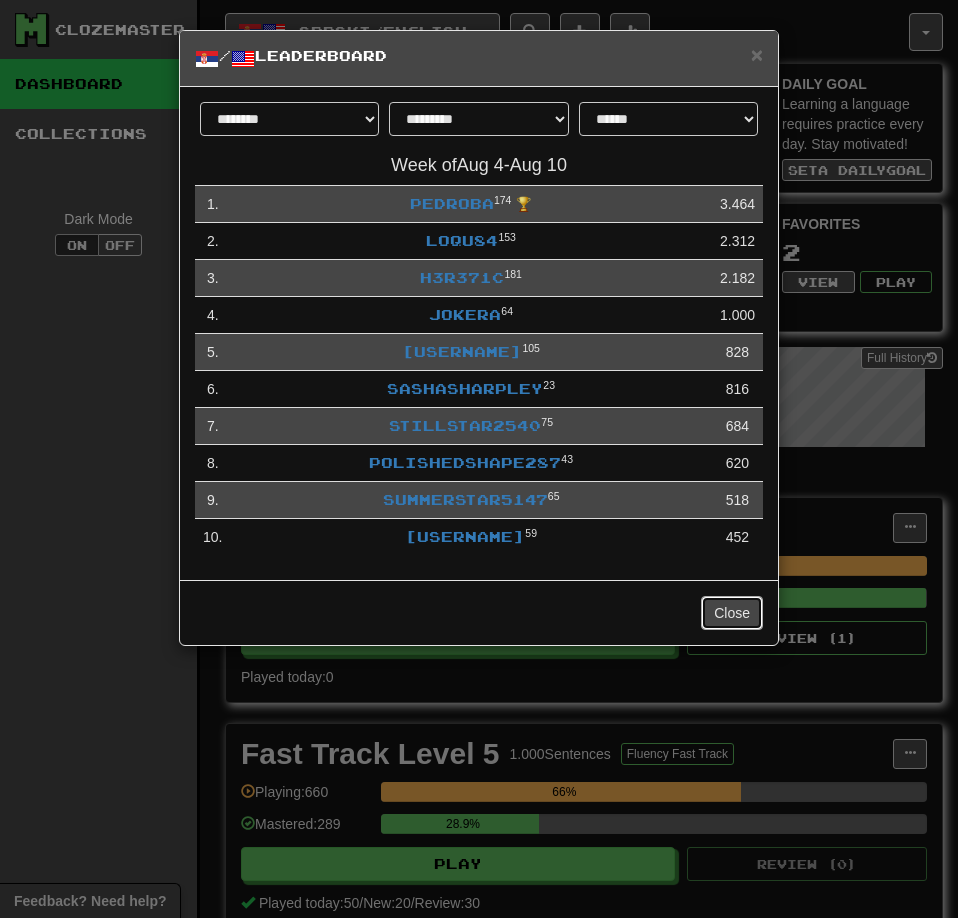 click on "Close" at bounding box center (732, 613) 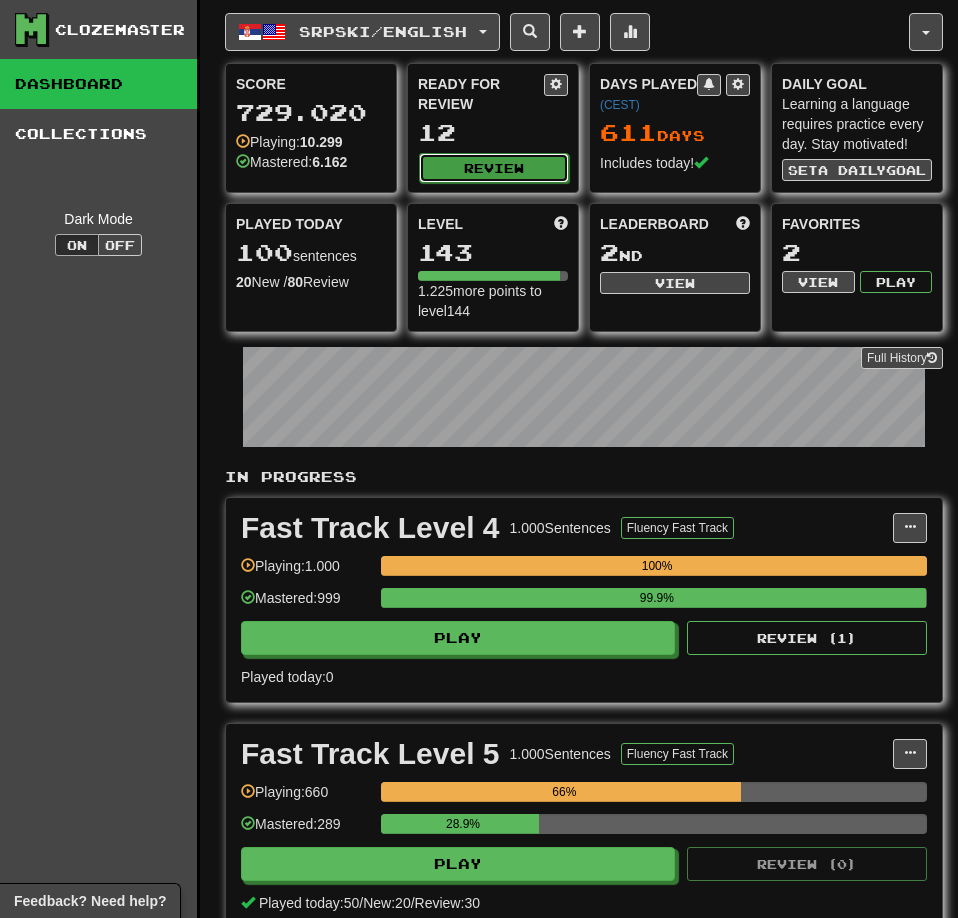 click on "Review" at bounding box center [494, 168] 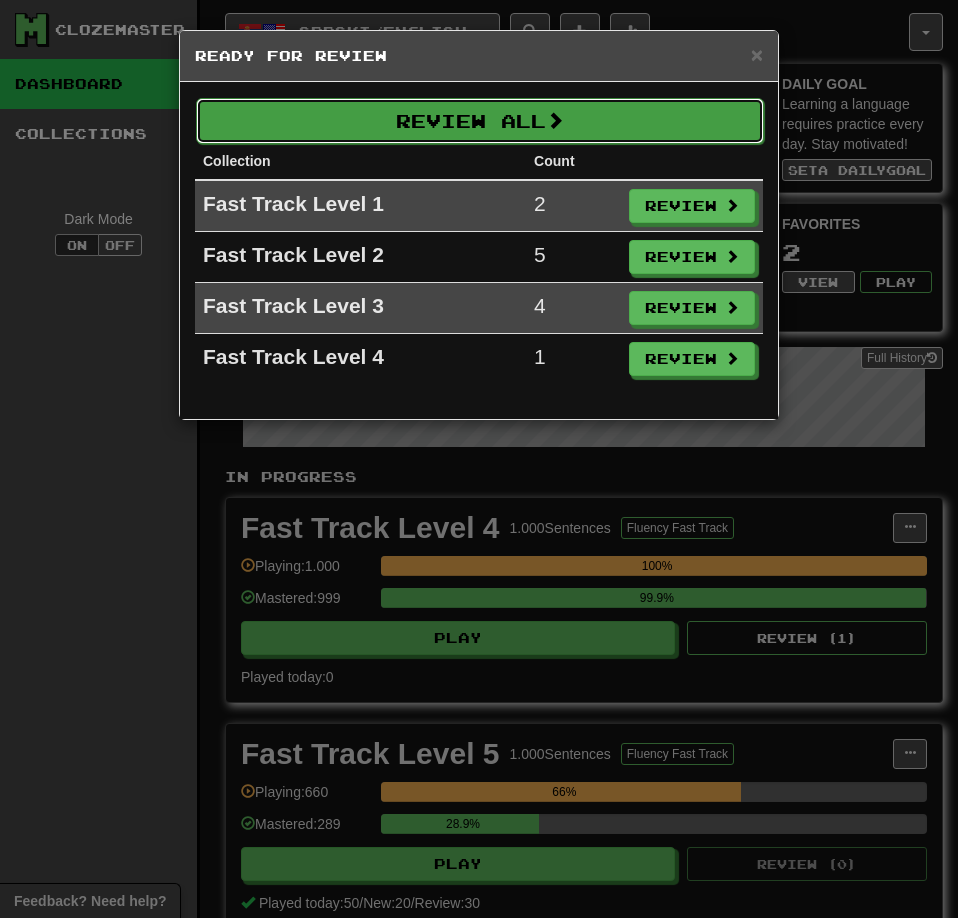 click on "Review All" at bounding box center [480, 121] 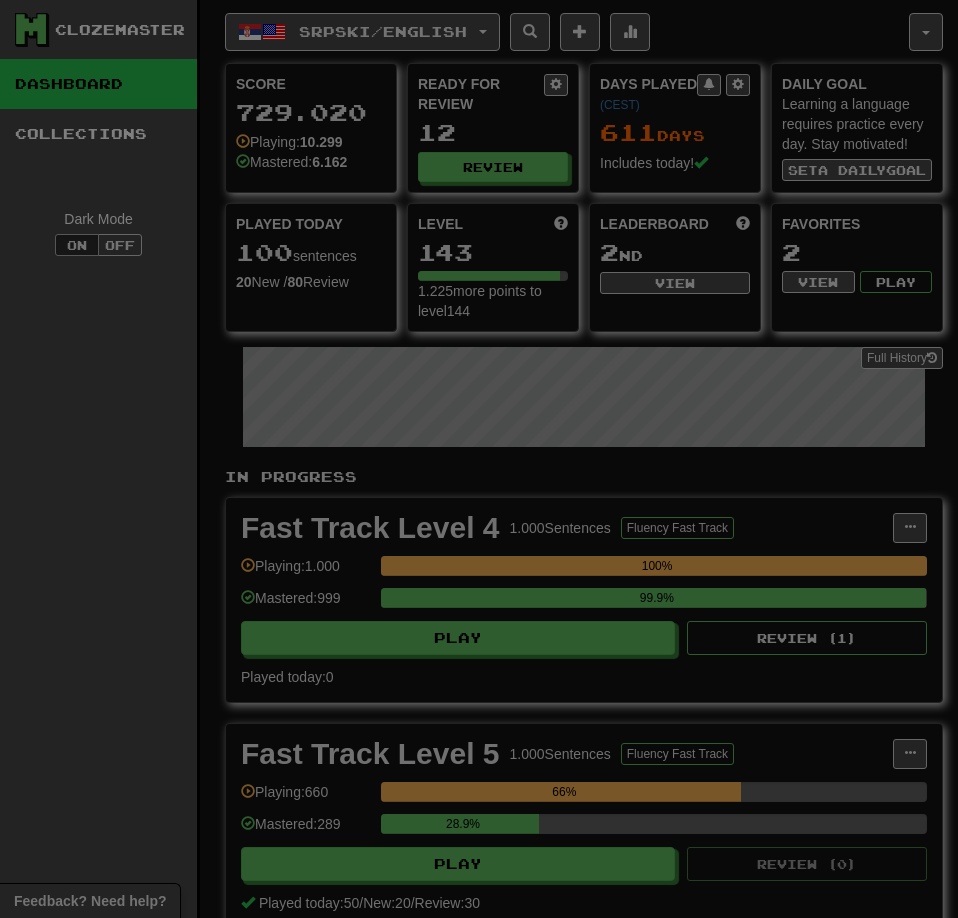 select on "**" 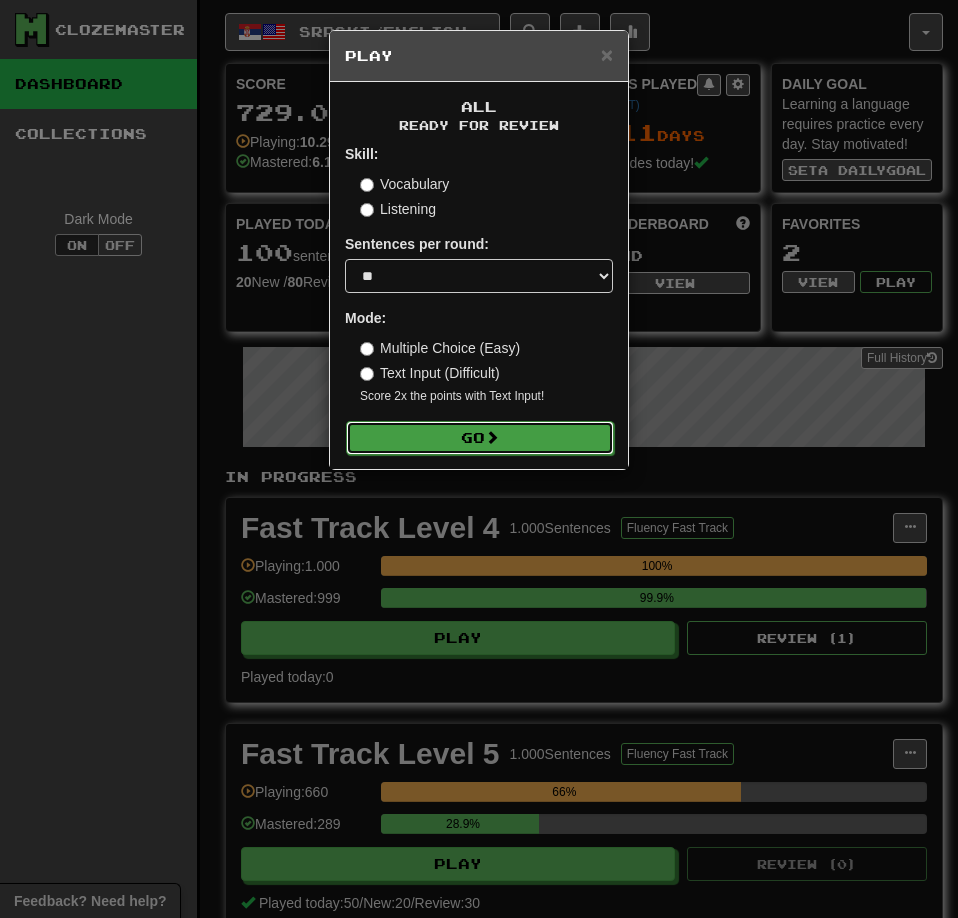 click on "Go" at bounding box center [480, 438] 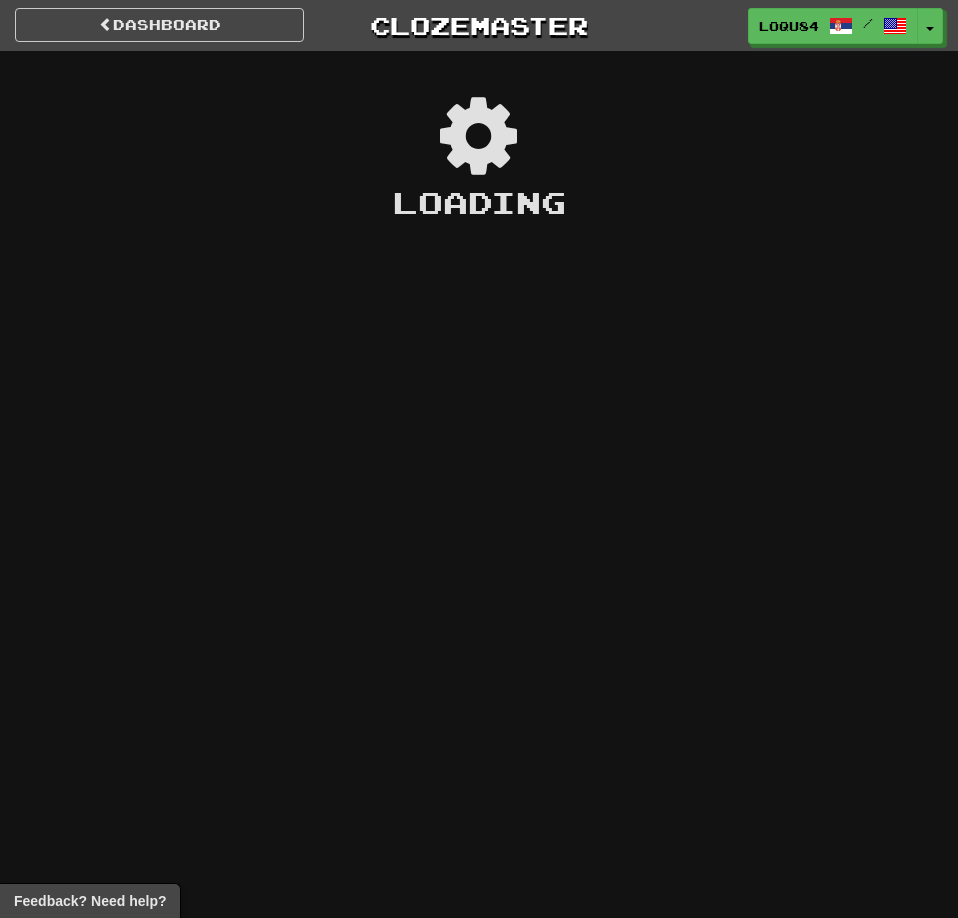 scroll, scrollTop: 0, scrollLeft: 0, axis: both 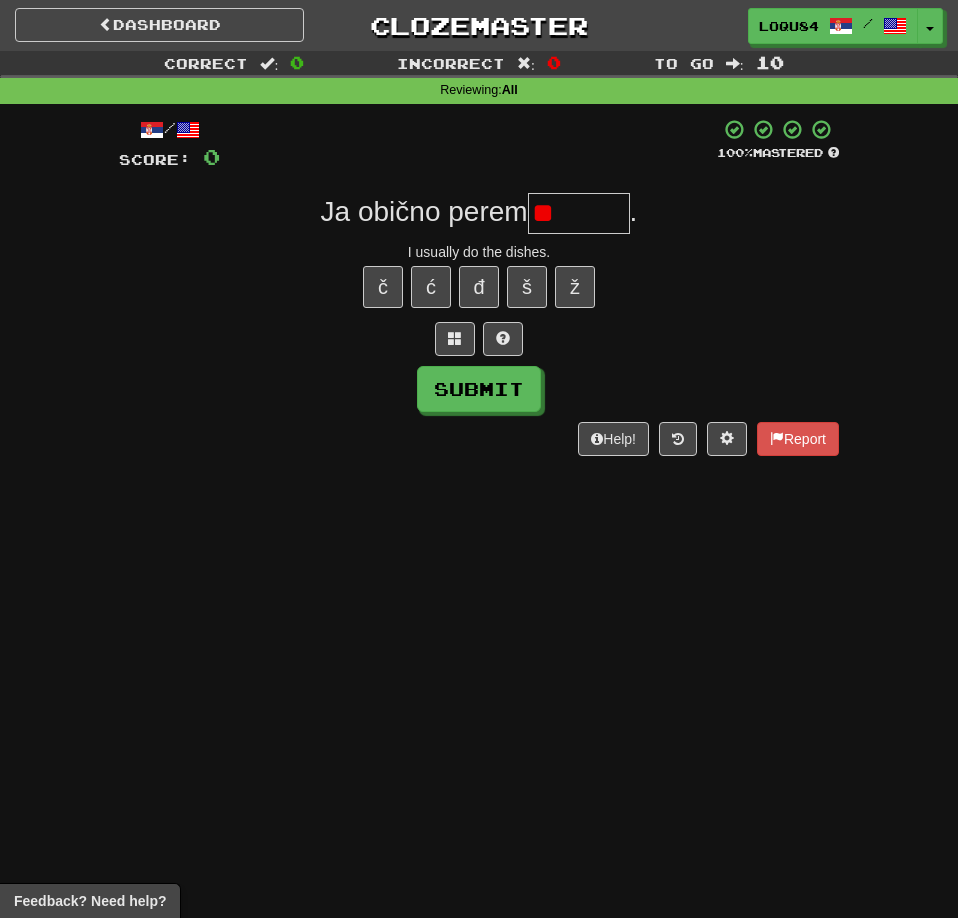 type on "*" 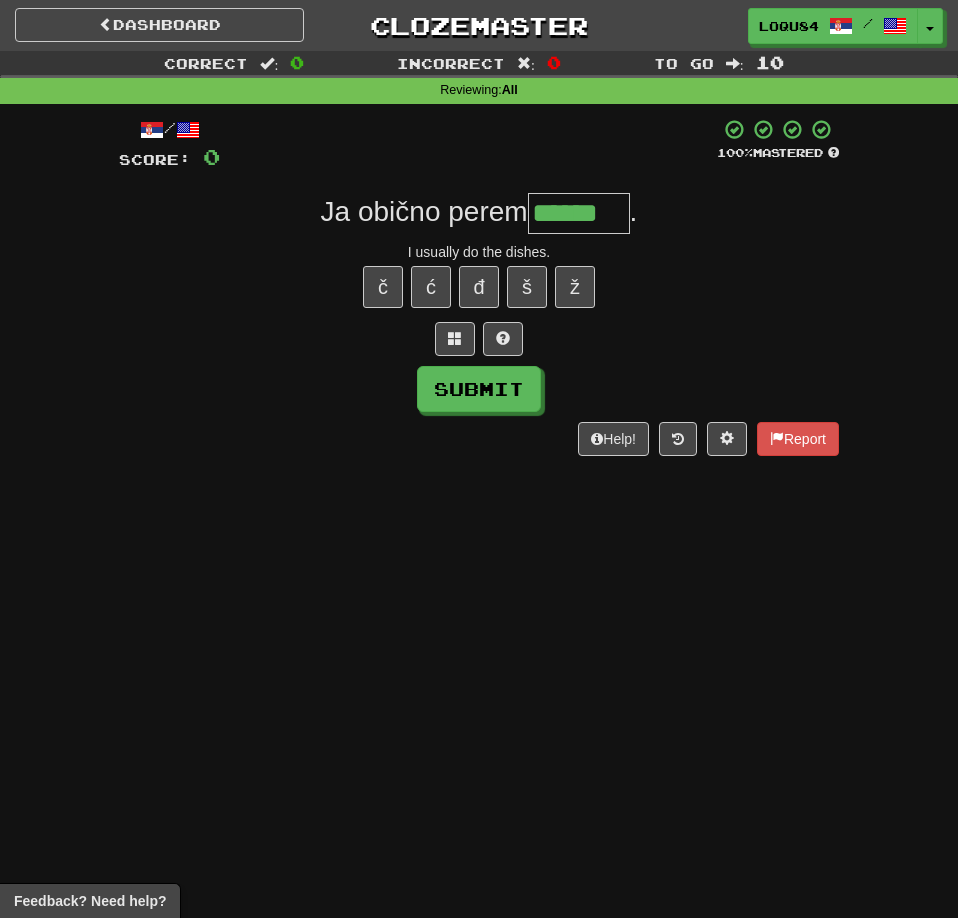 type on "******" 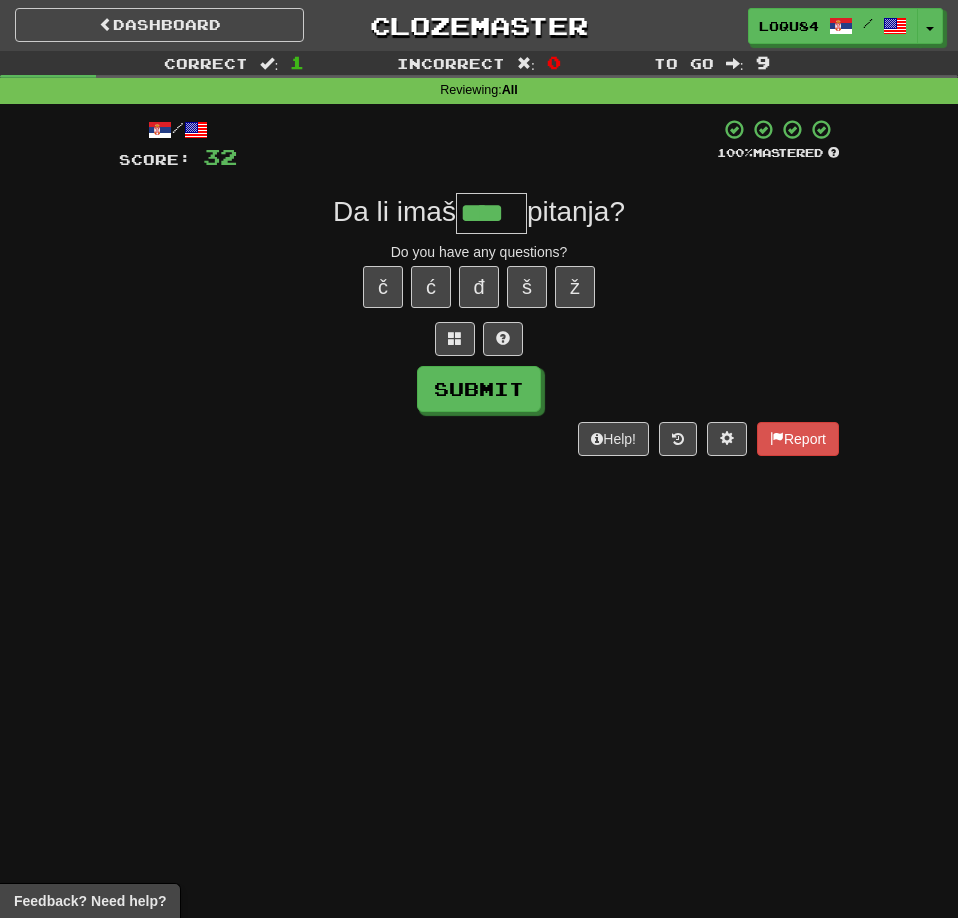 type on "****" 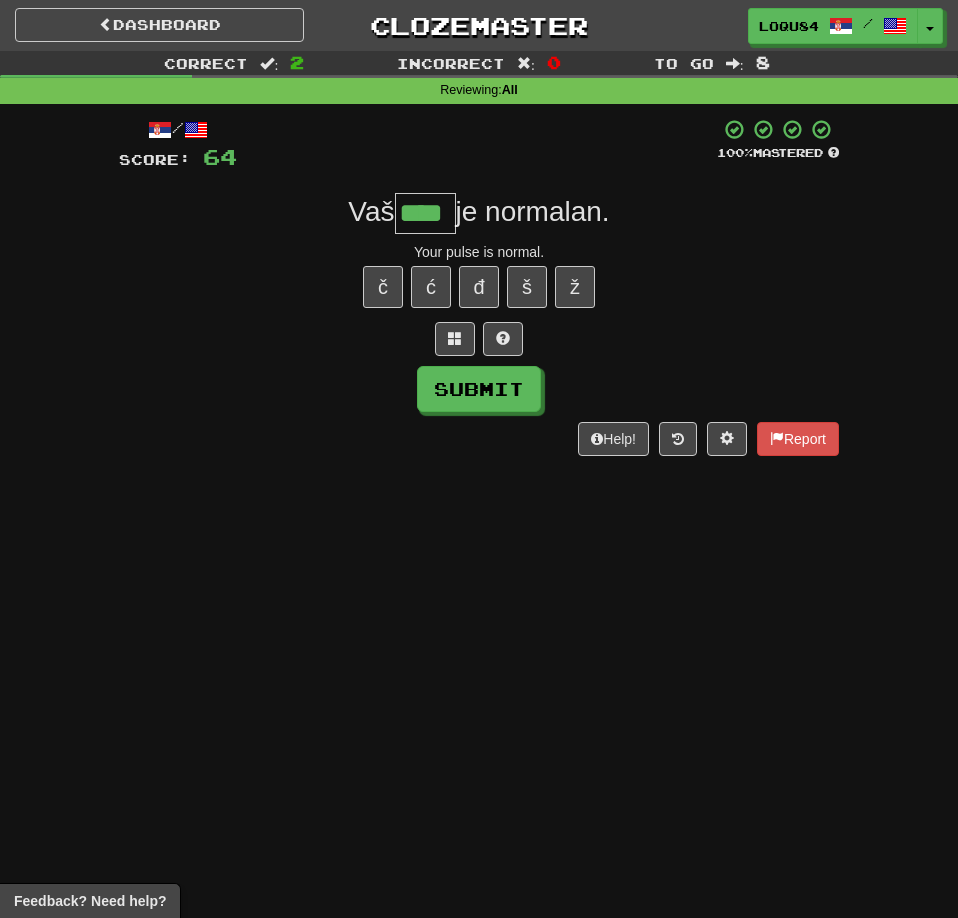 type on "****" 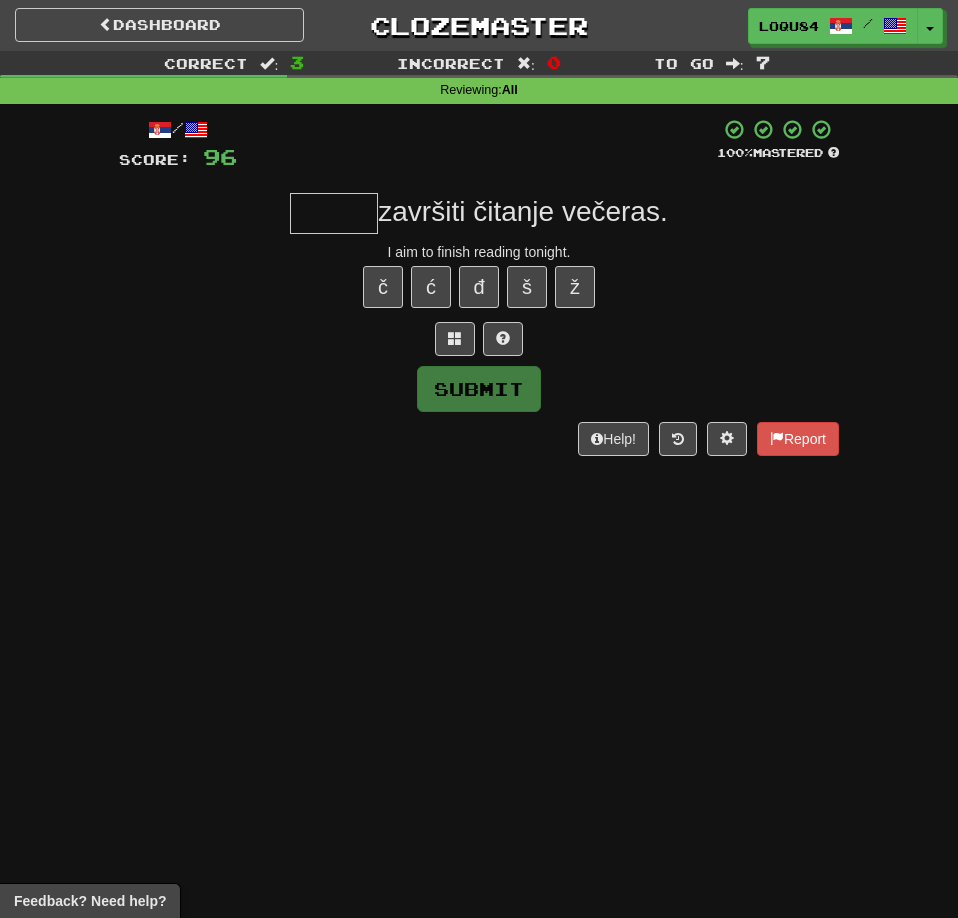 type on "*" 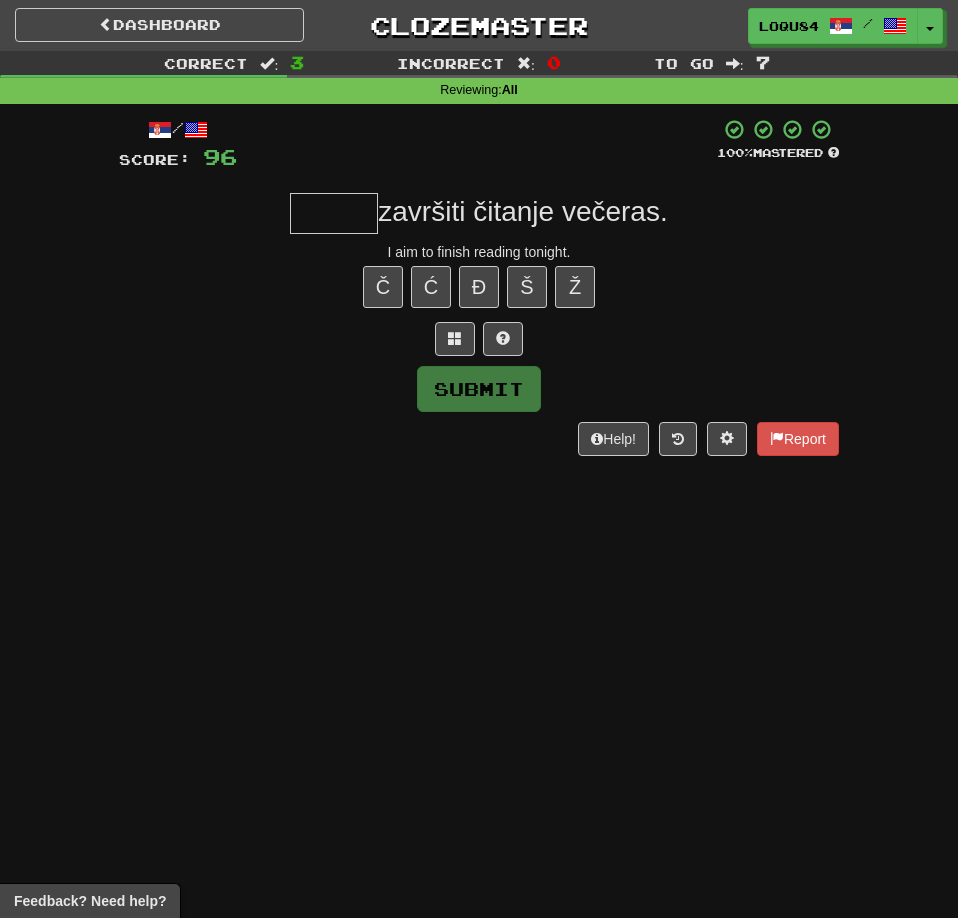 type on "*" 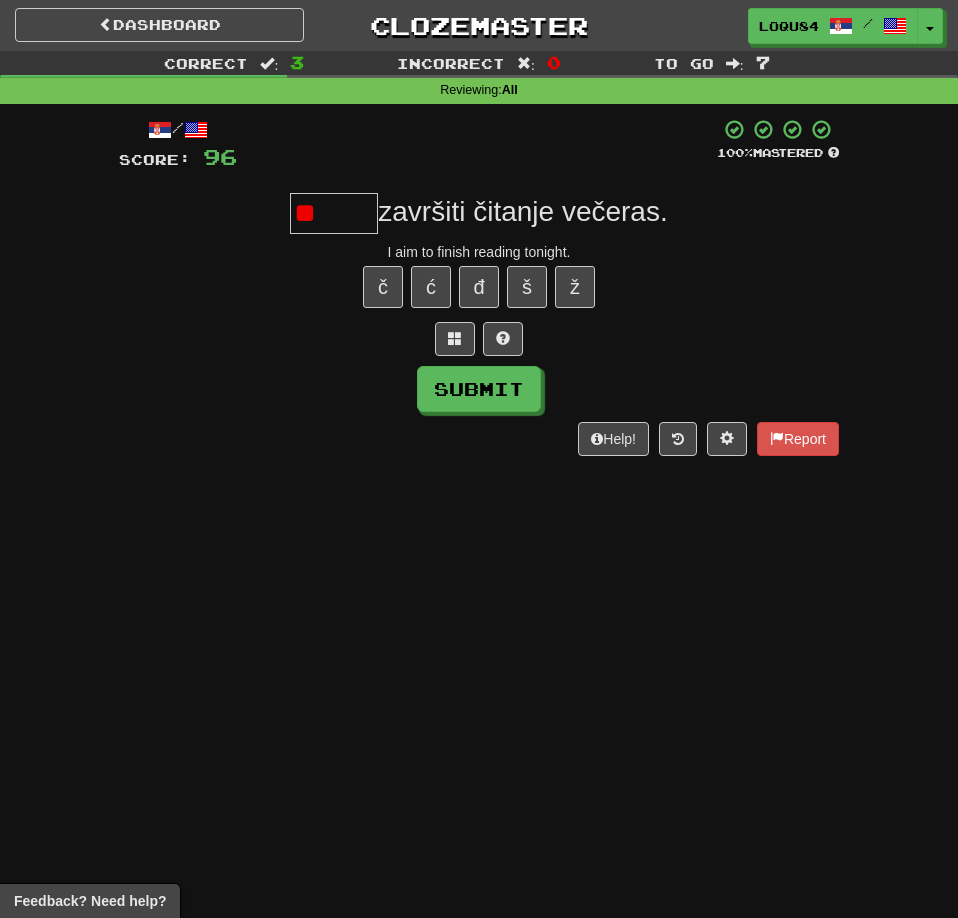 type on "*" 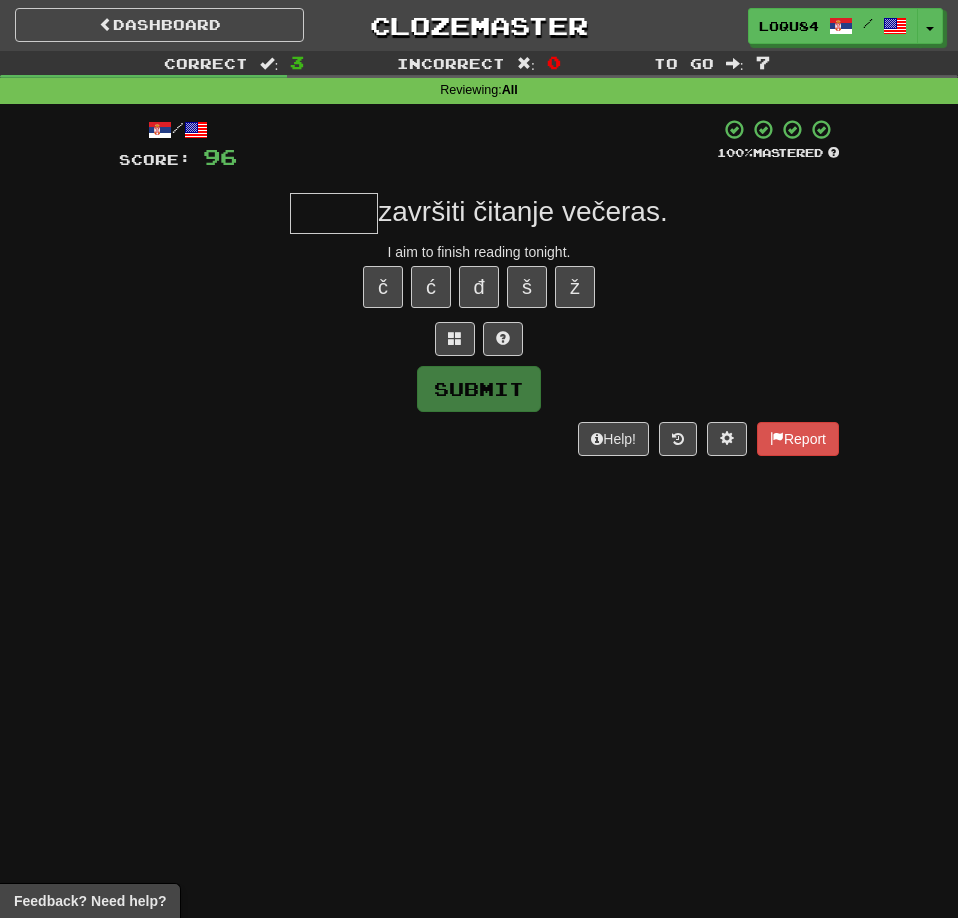 type on "*" 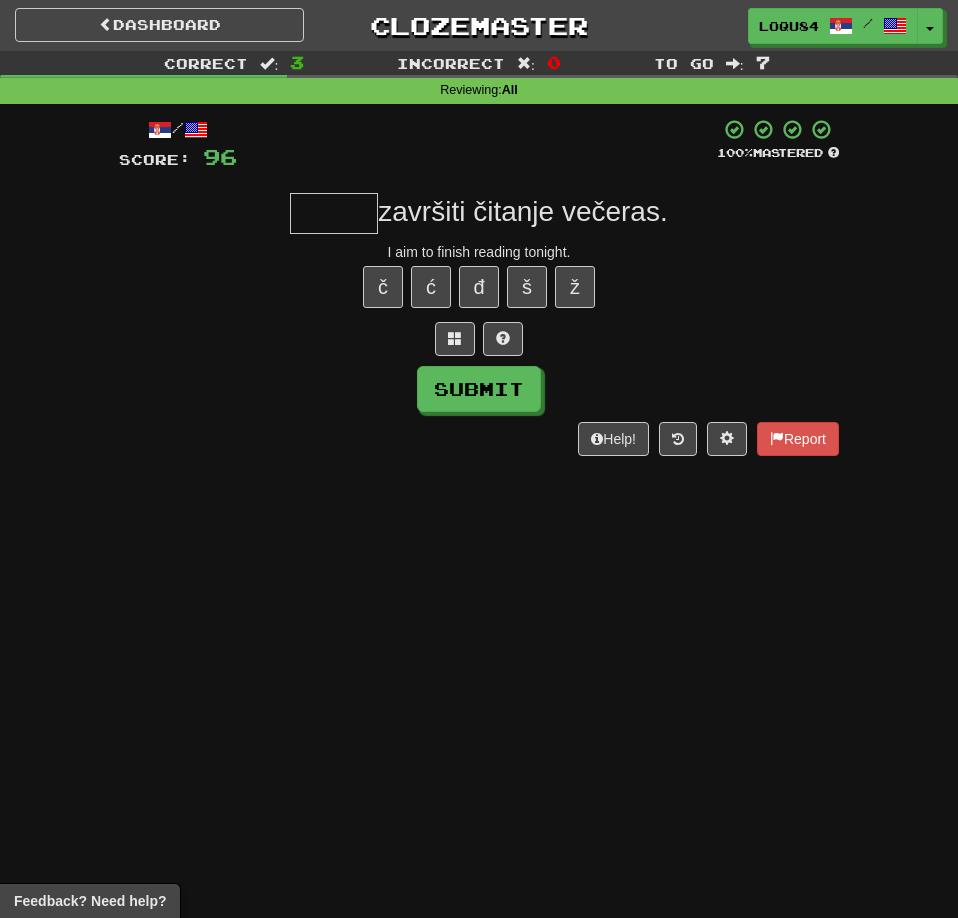 type on "*" 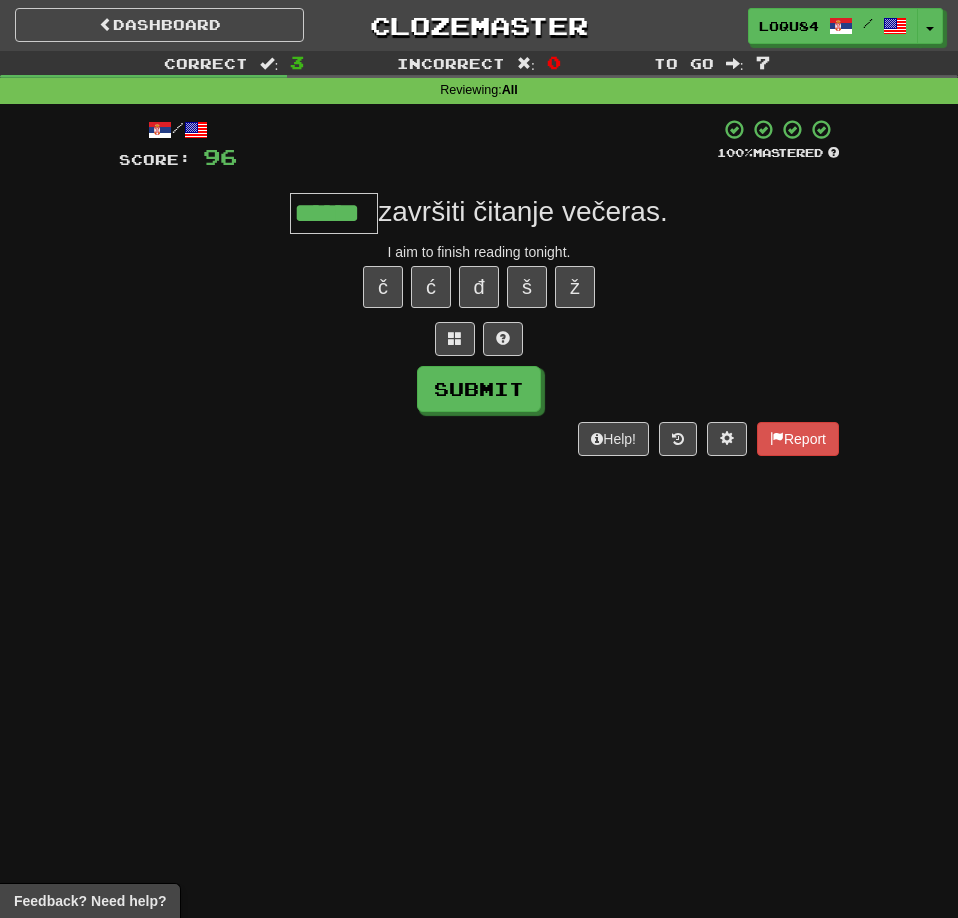type on "******" 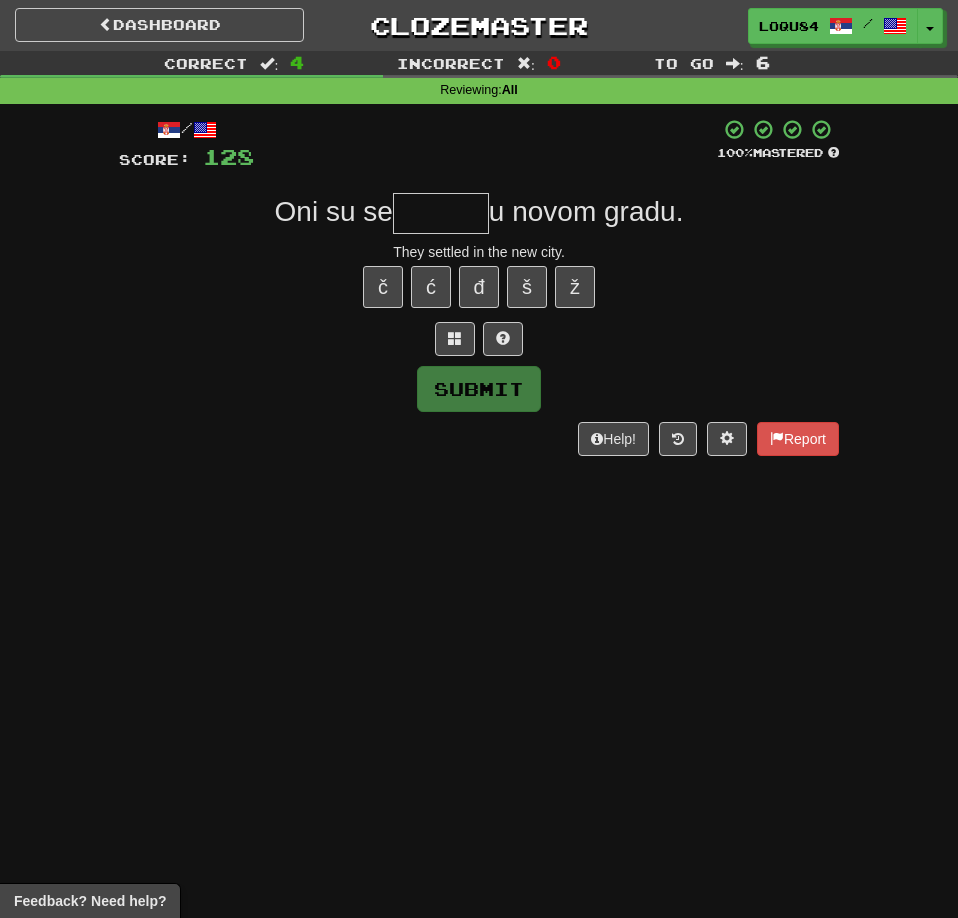 type on "*" 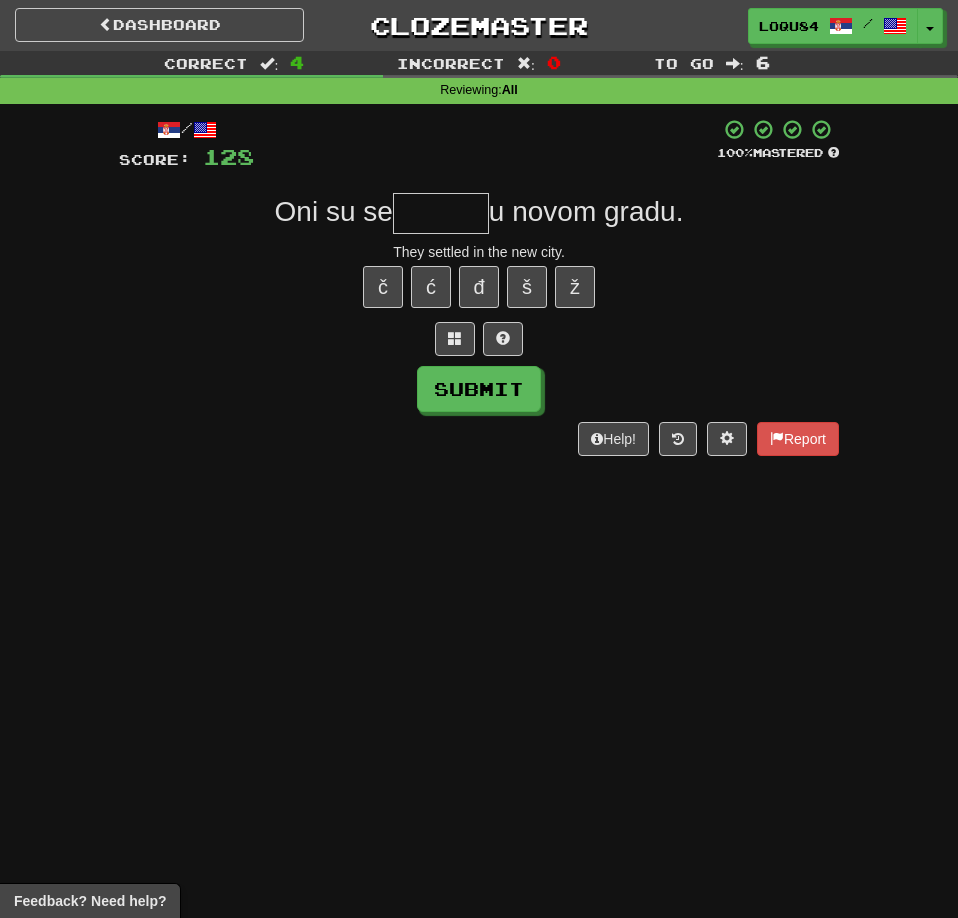 type on "*" 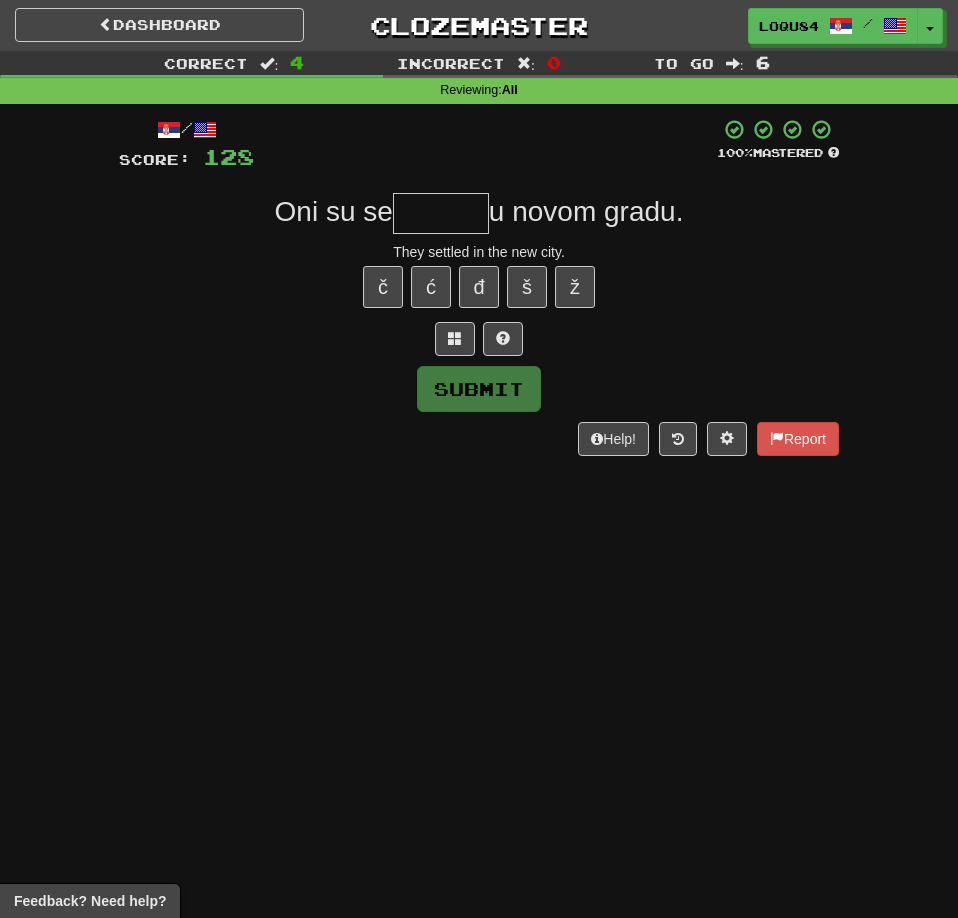 type on "*" 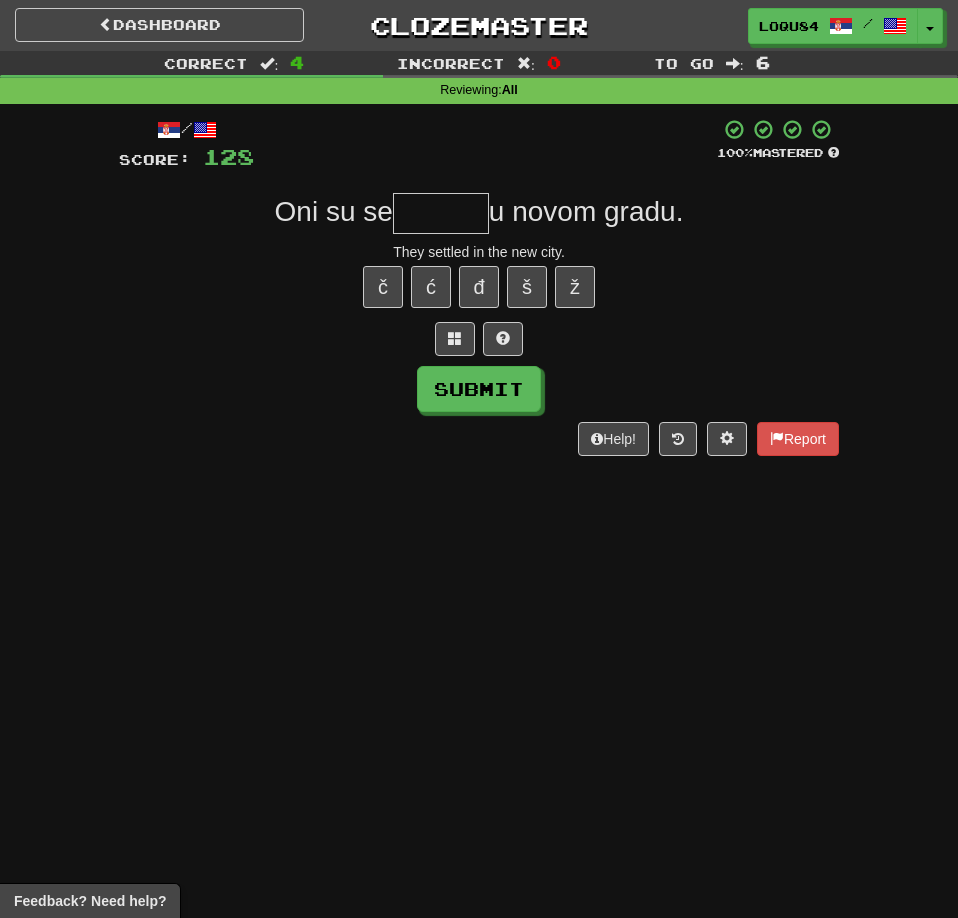 type on "*" 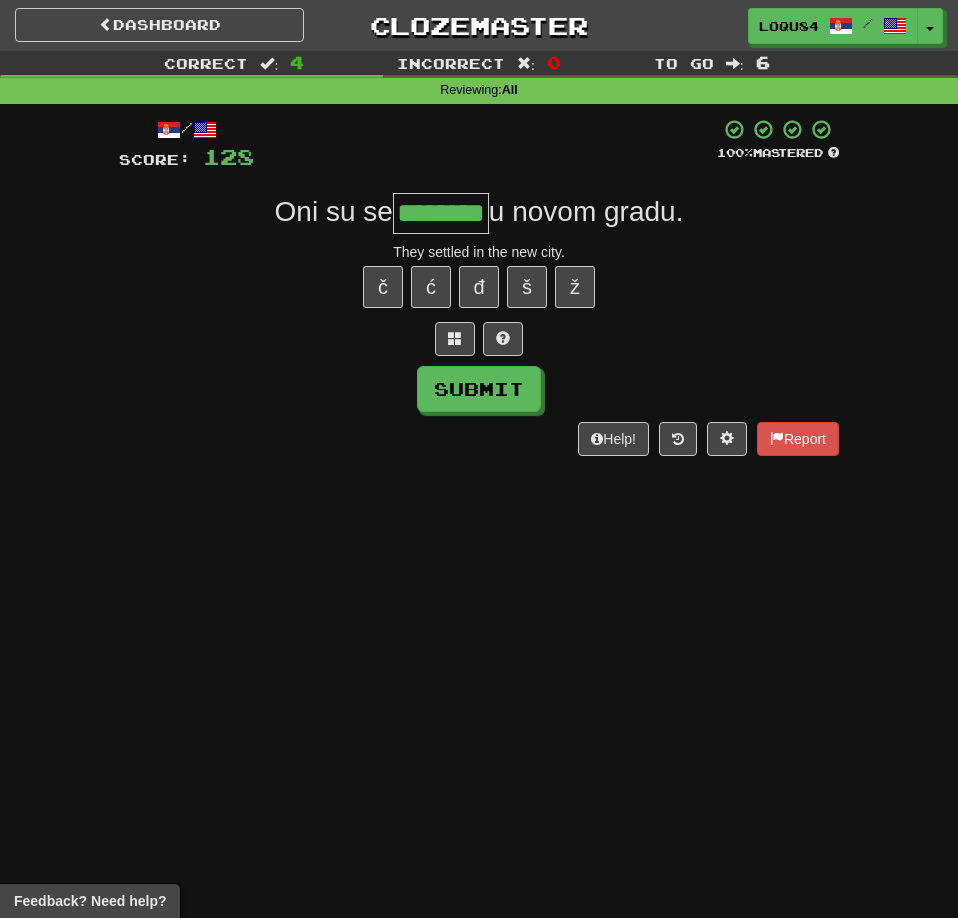 type on "********" 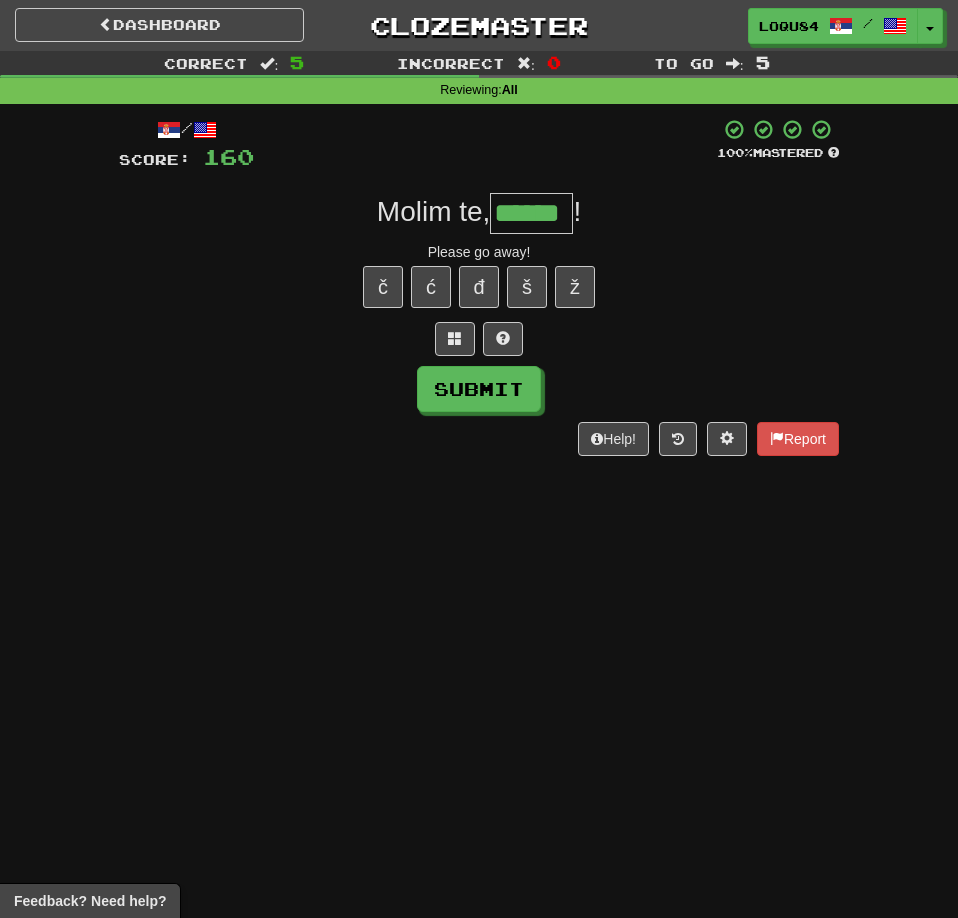 type on "******" 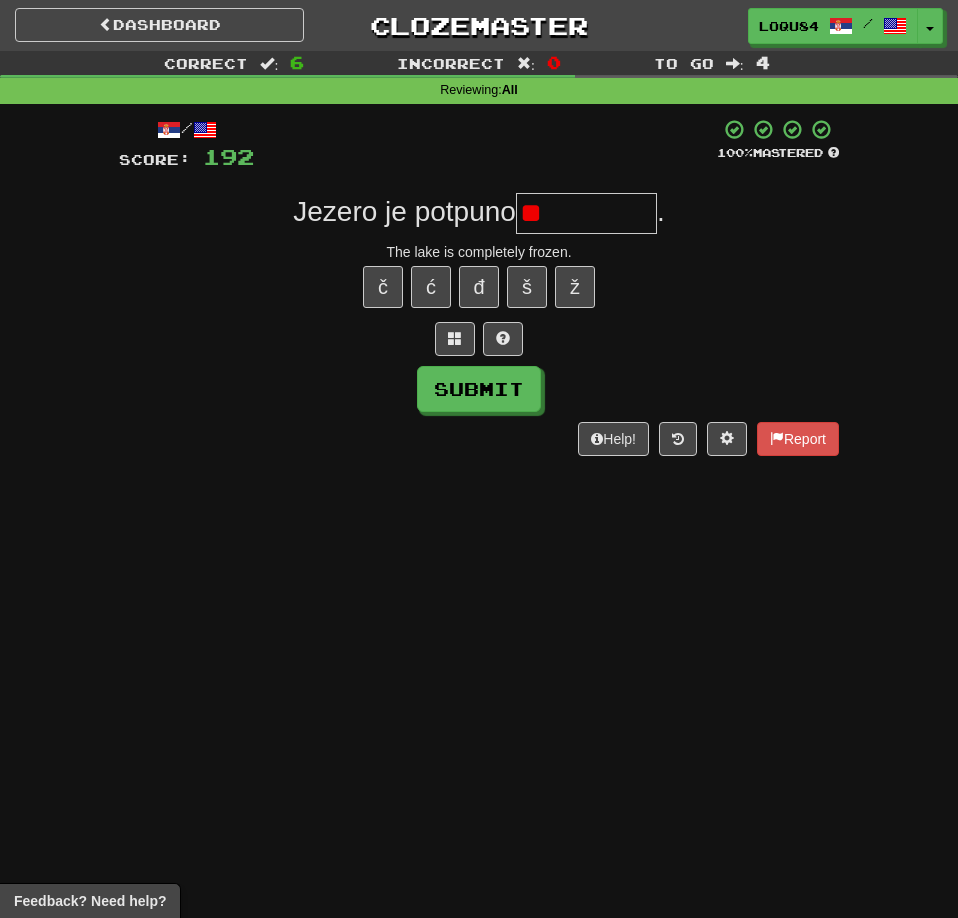 type on "*" 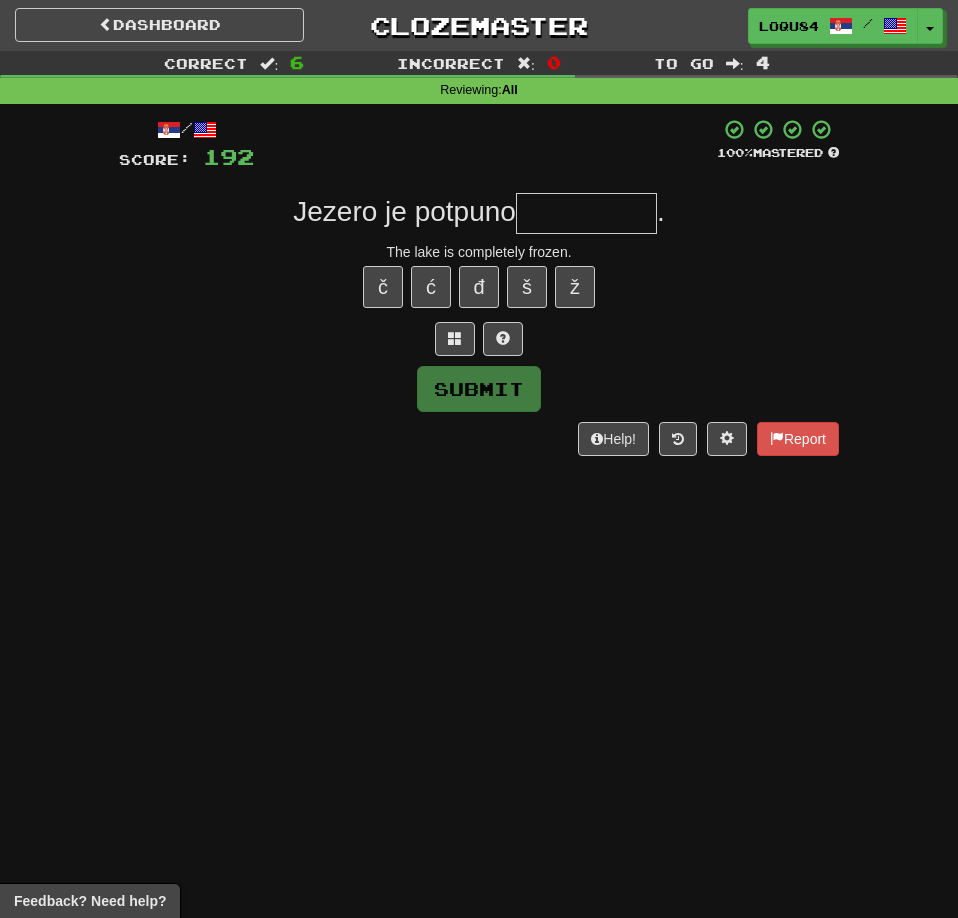type on "*" 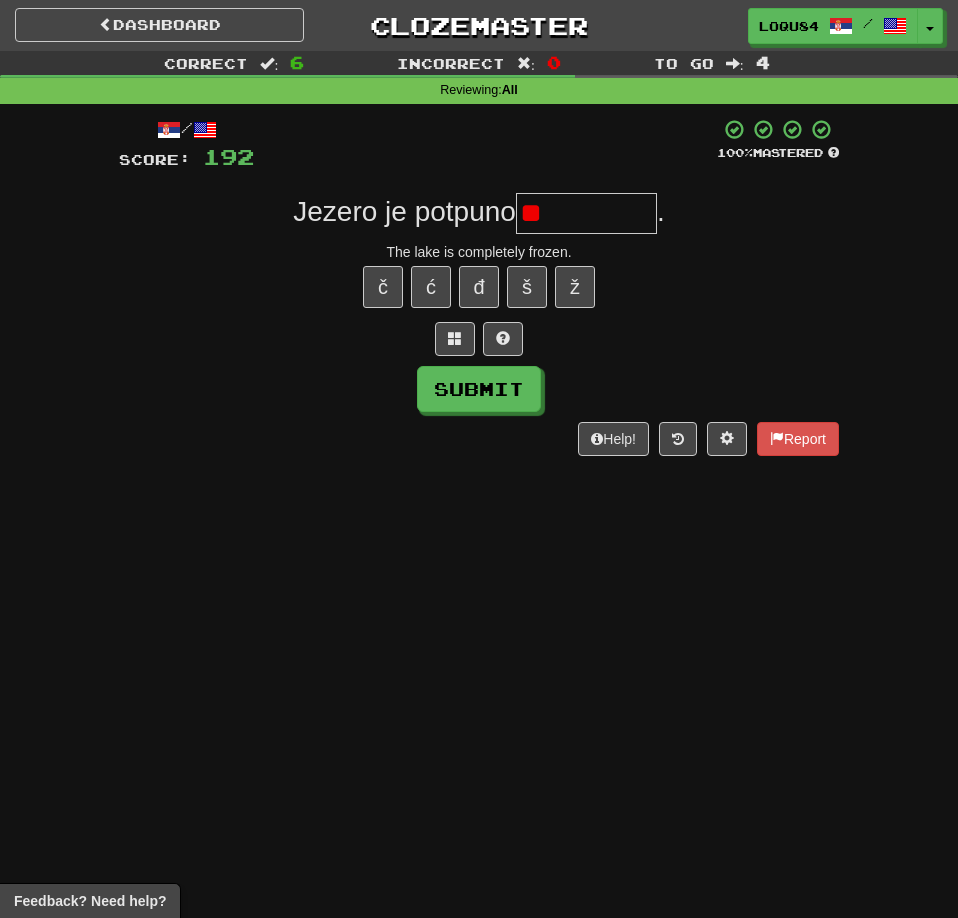 type on "*" 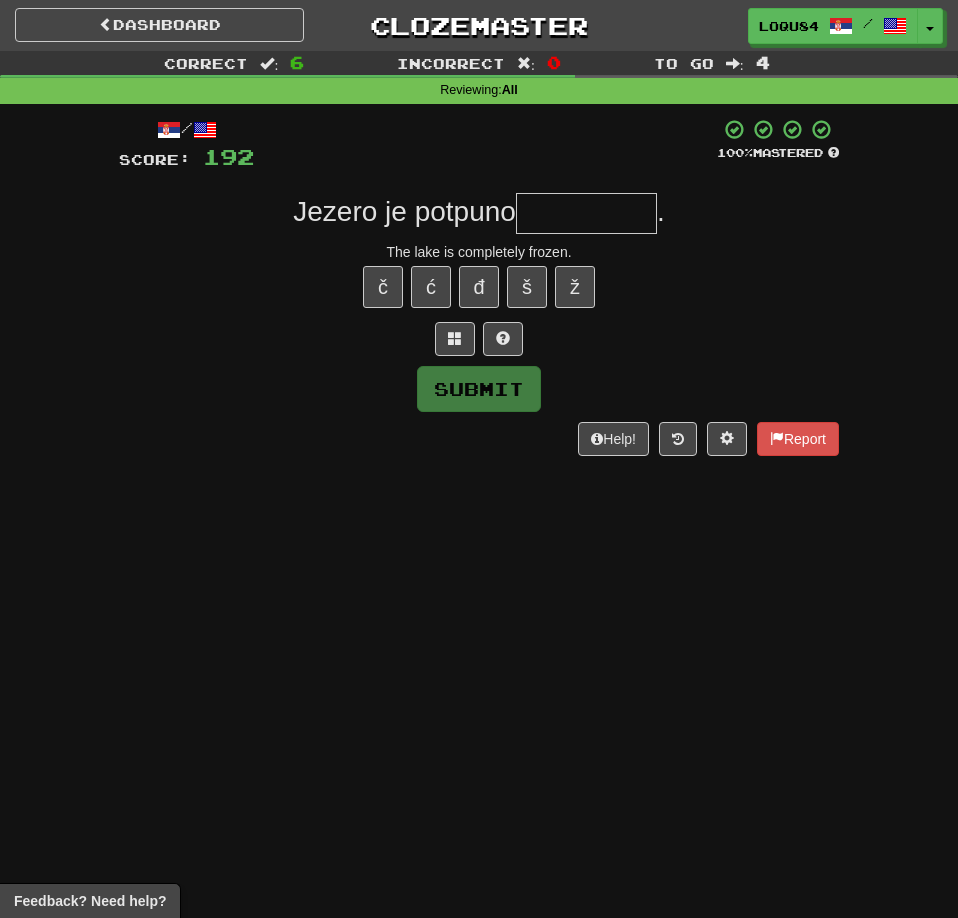 type on "*" 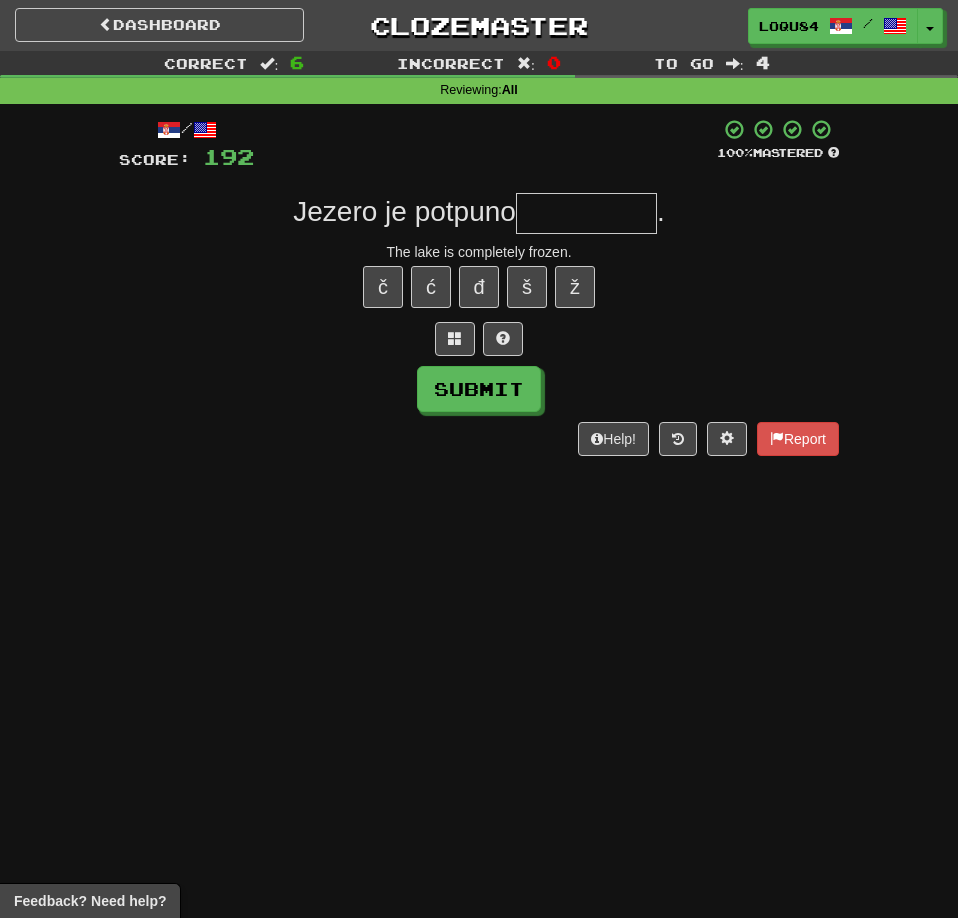 type on "*" 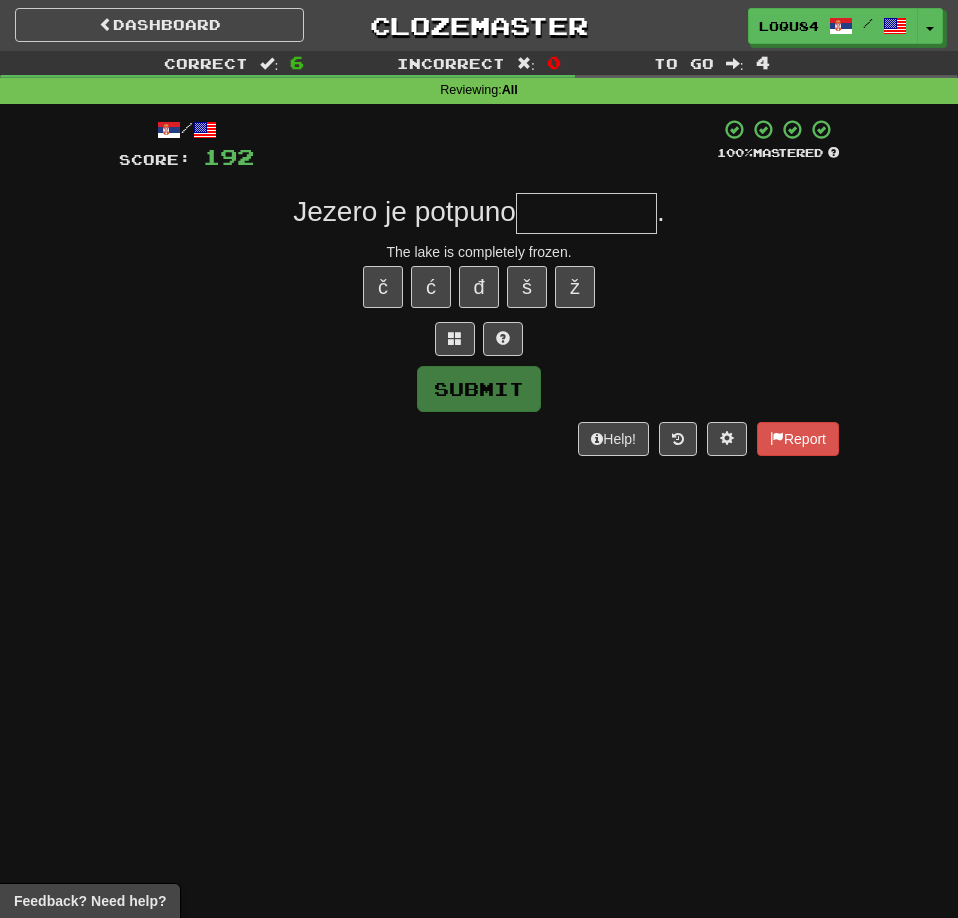 type on "*" 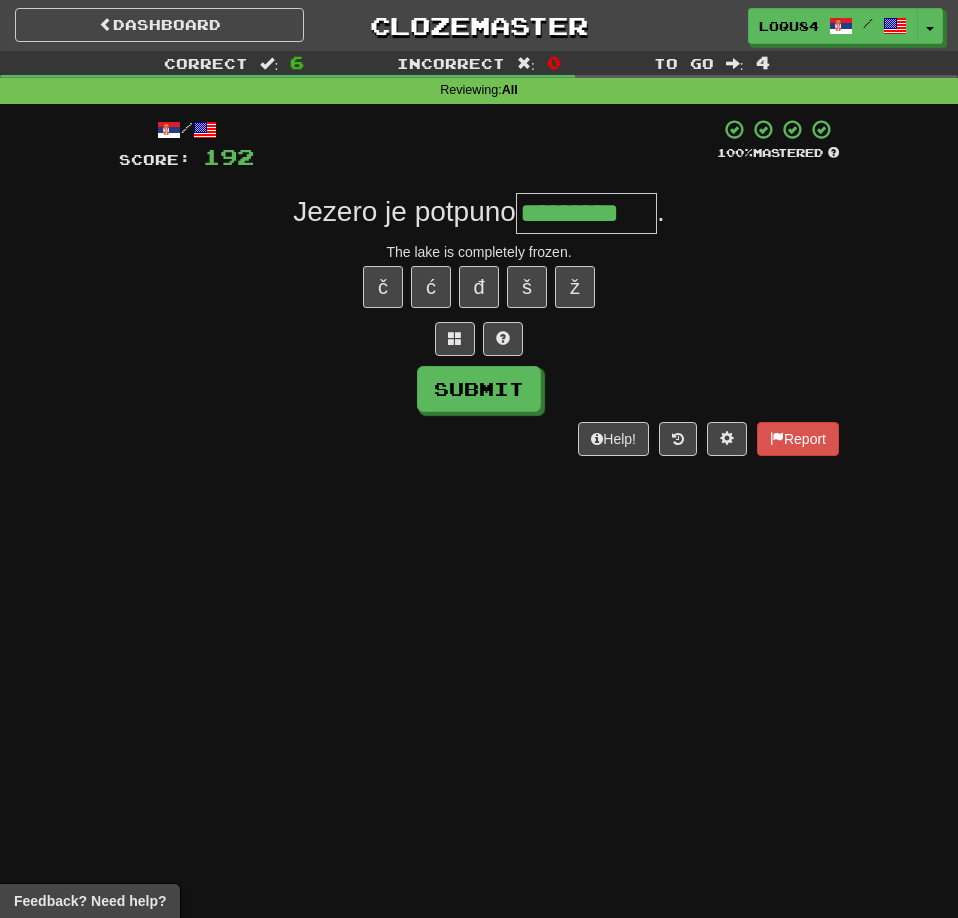 type on "*********" 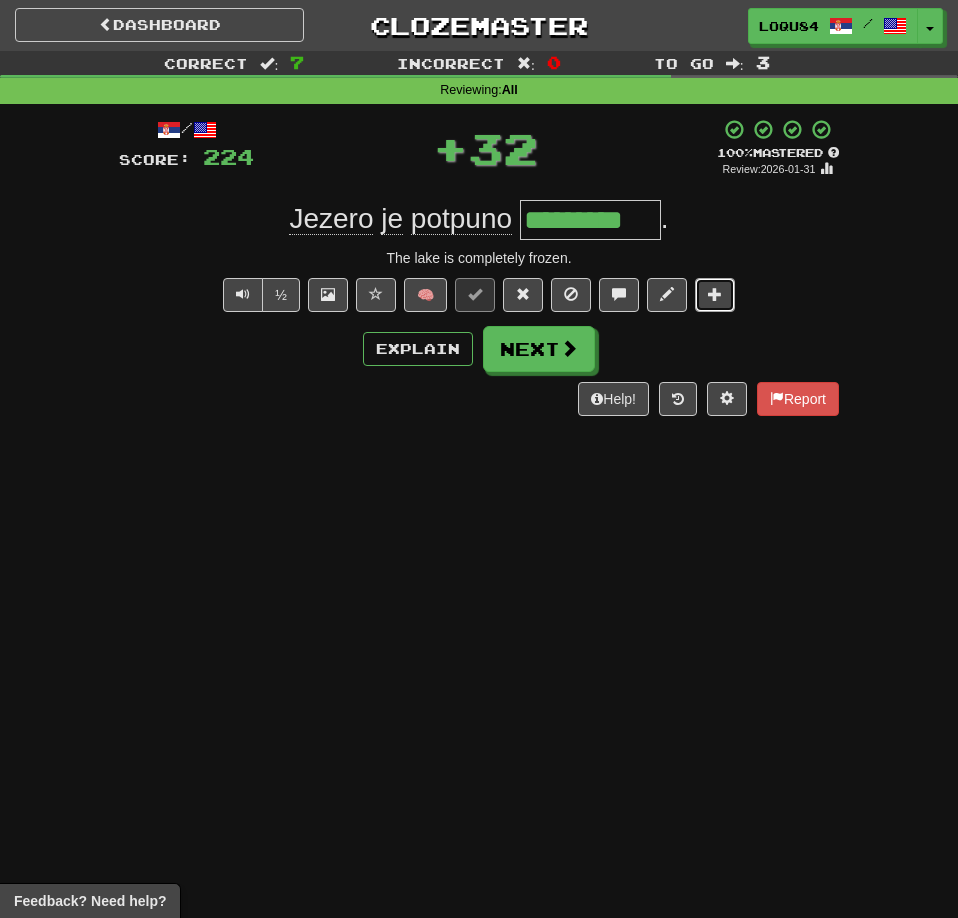 click at bounding box center [715, 295] 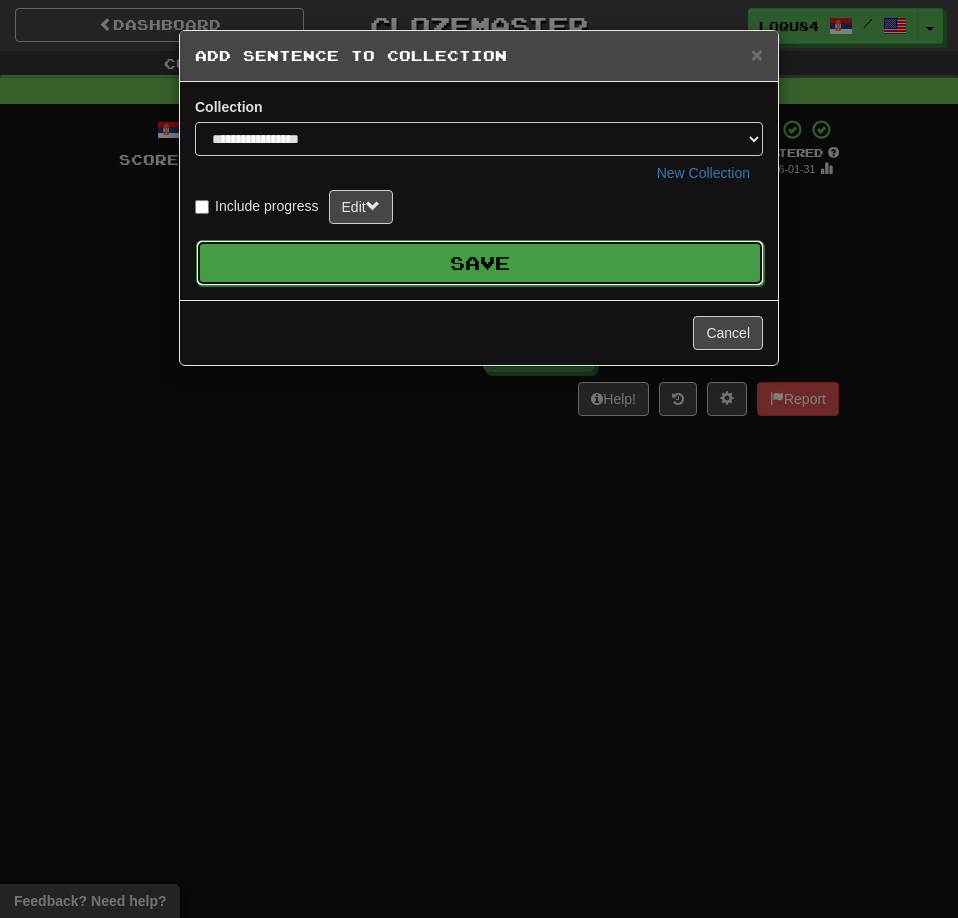 click on "Save" at bounding box center (480, 263) 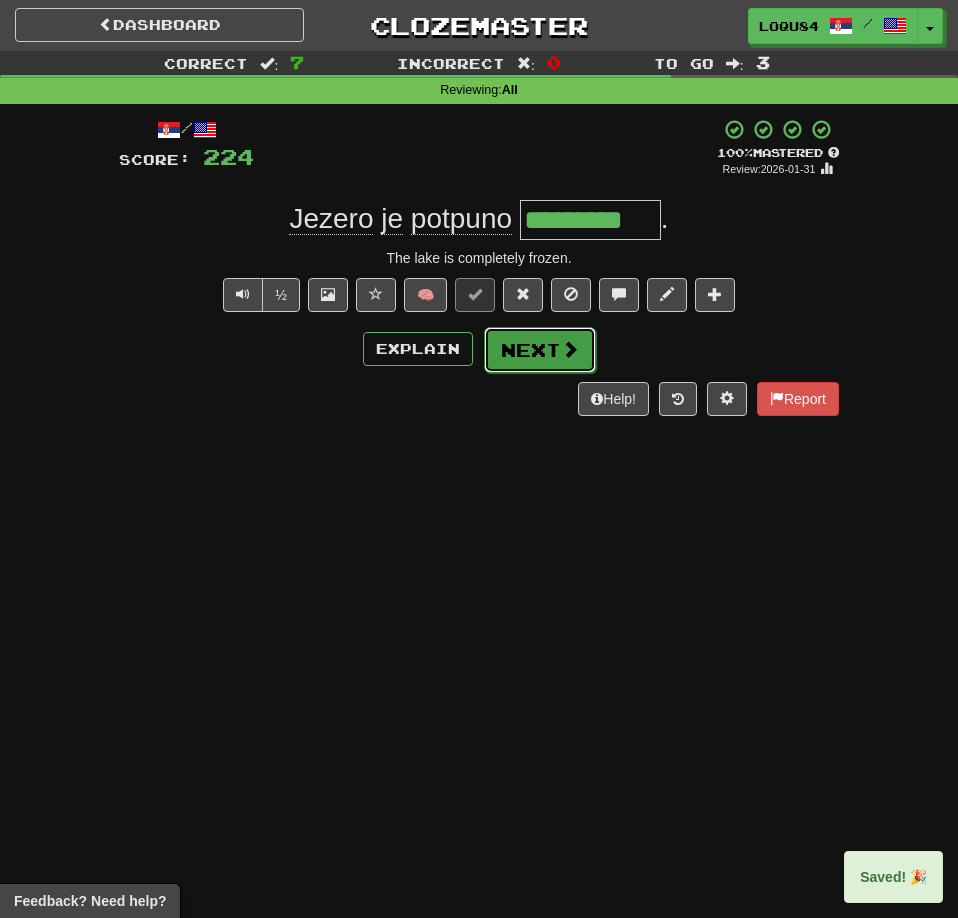 click on "Next" at bounding box center [540, 350] 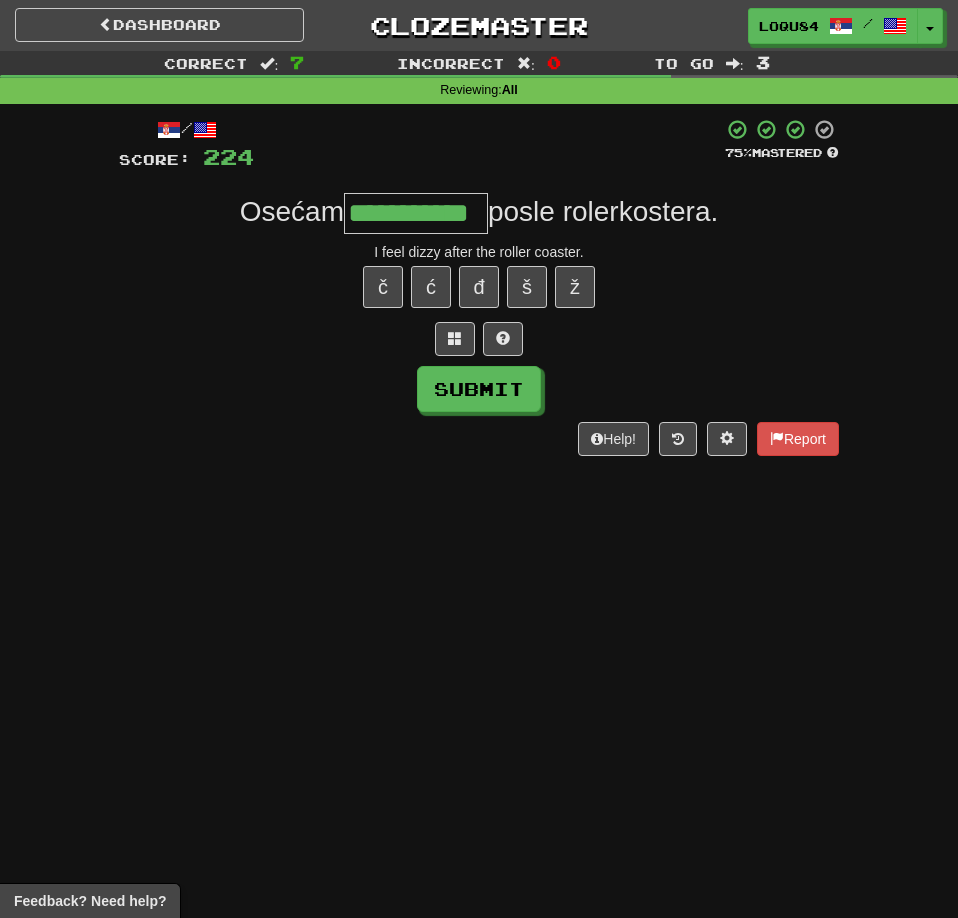 type on "**********" 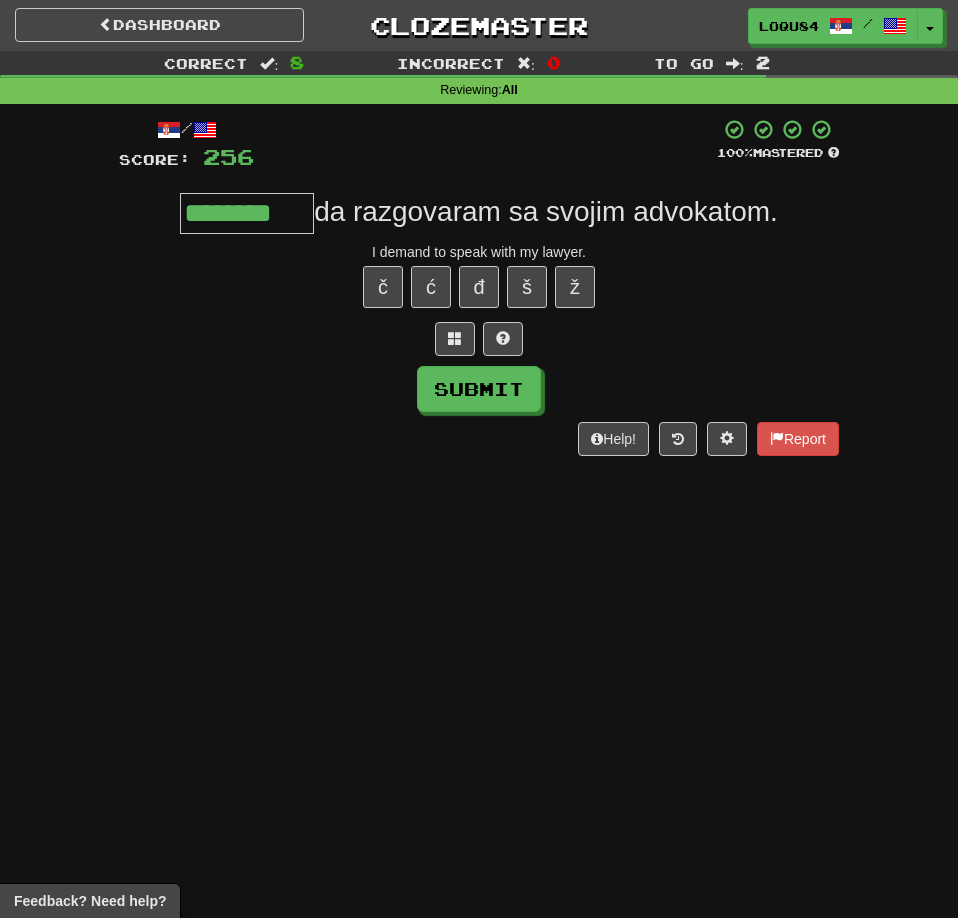 type on "********" 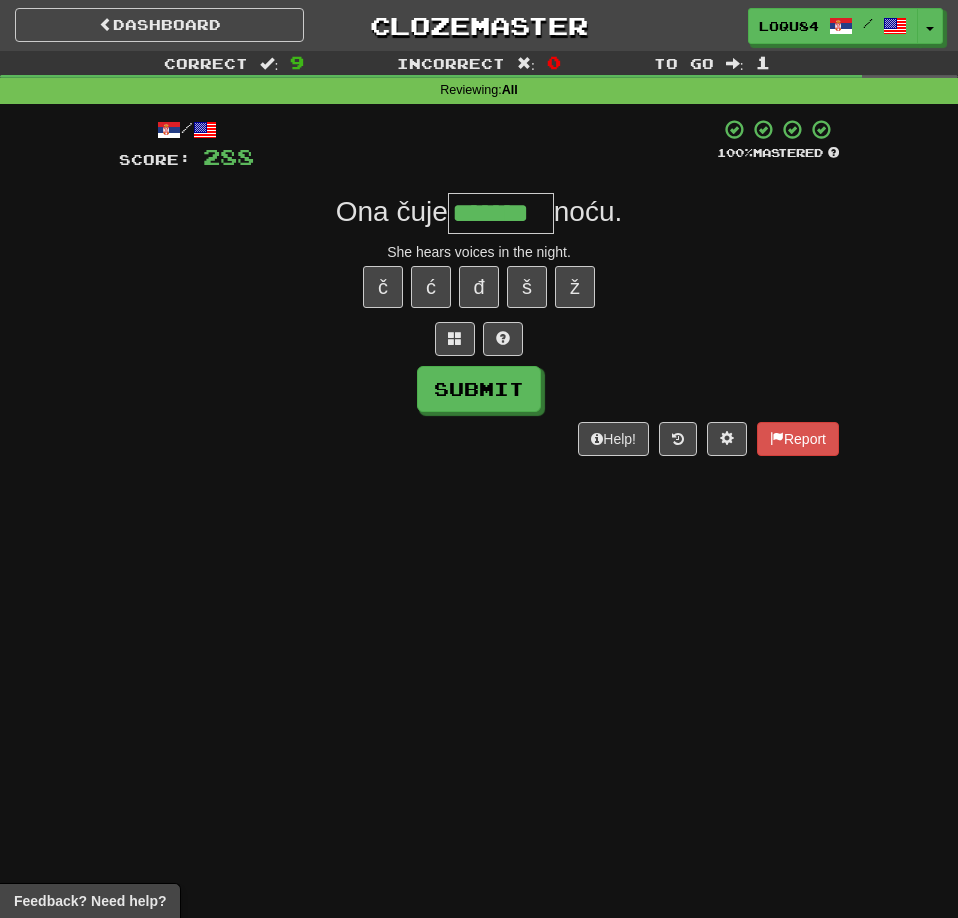 type on "*******" 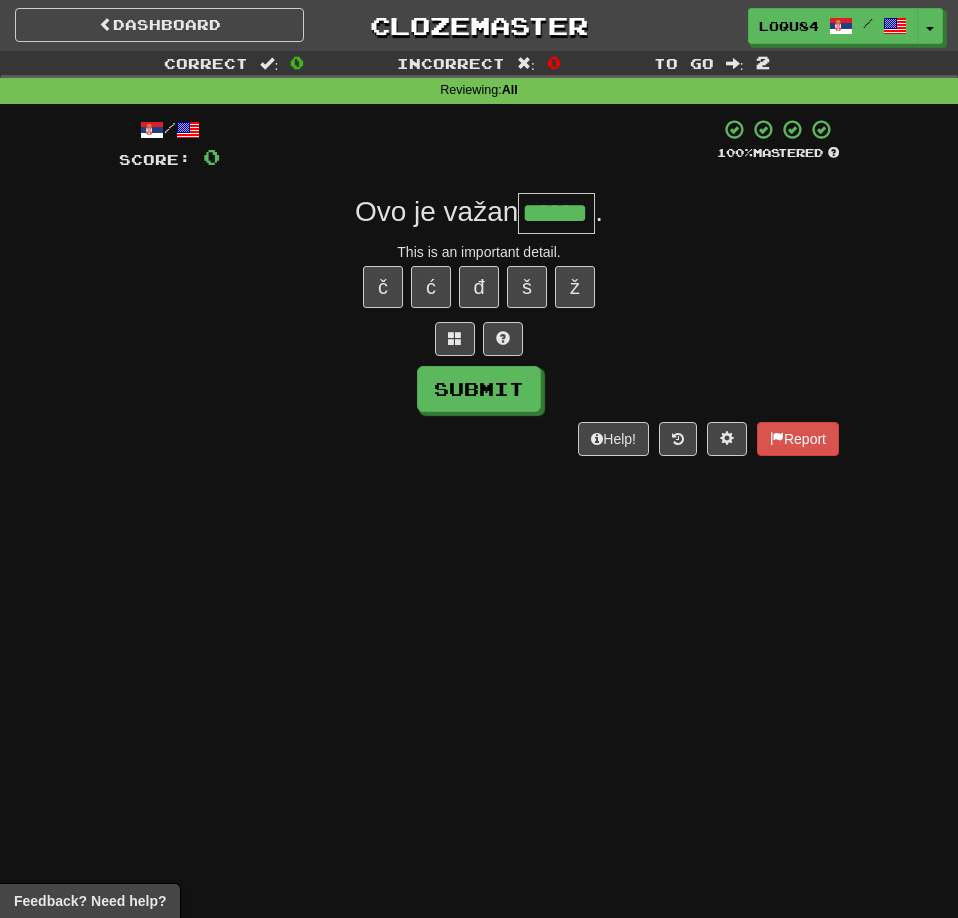 type on "******" 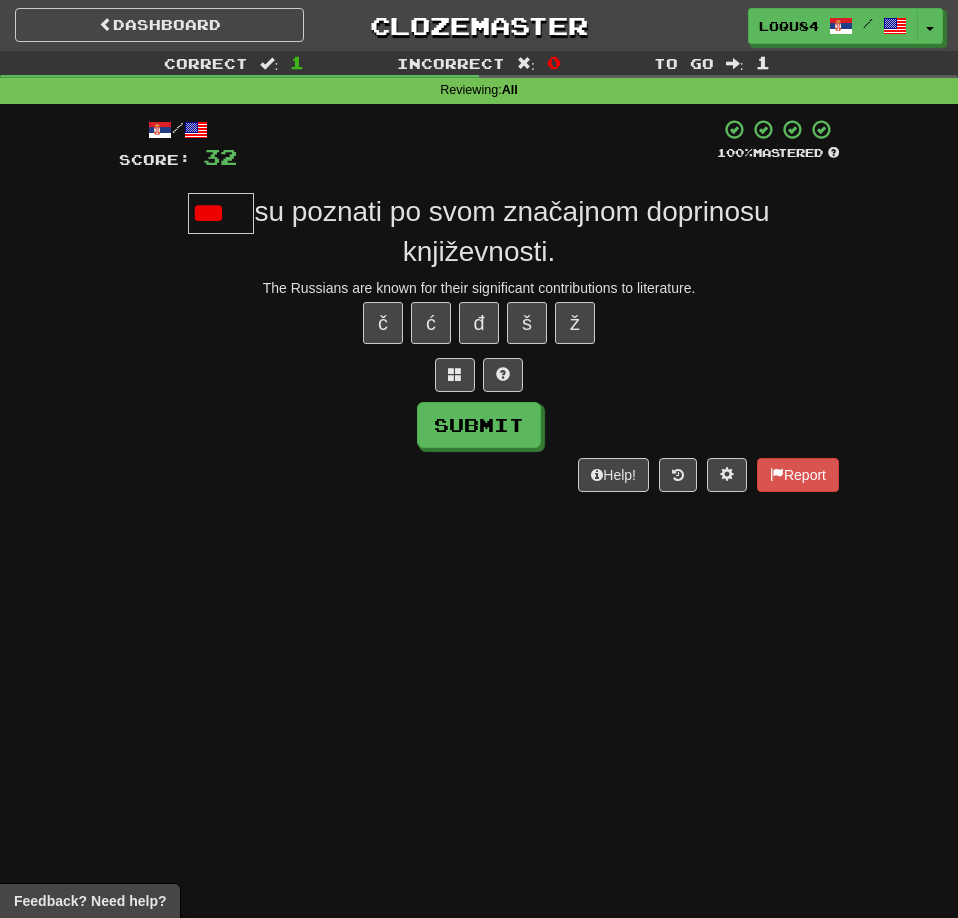scroll, scrollTop: 0, scrollLeft: 0, axis: both 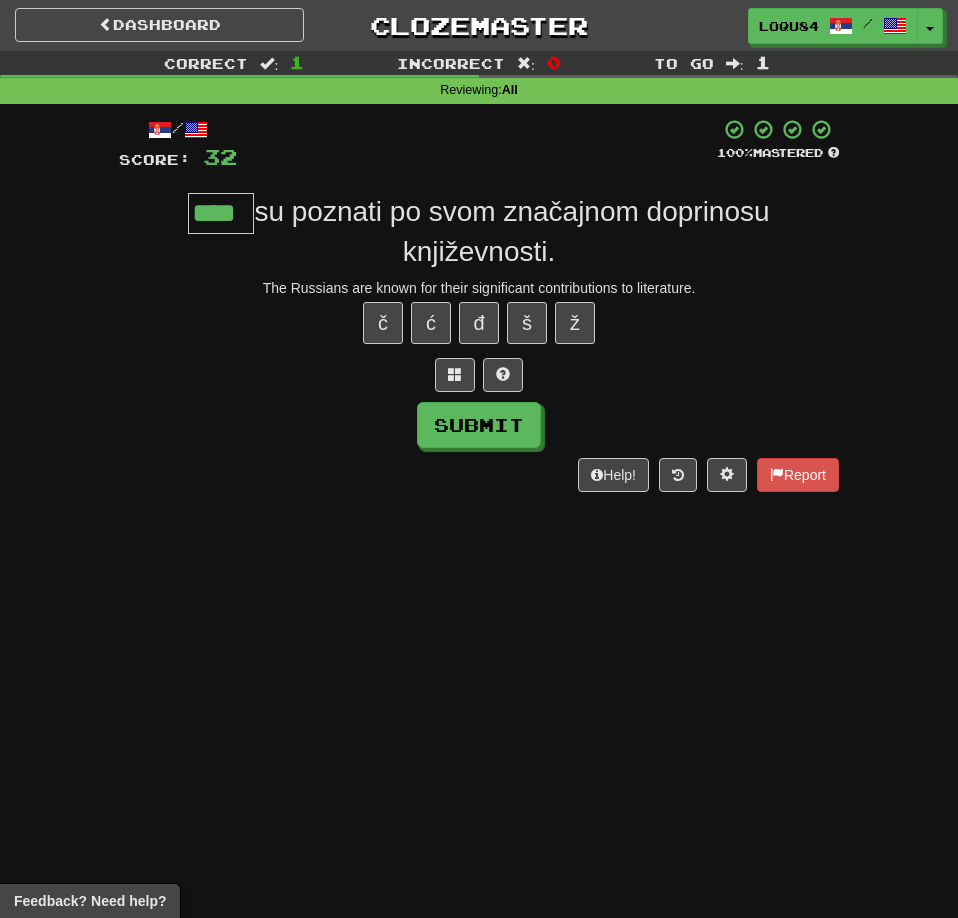 type on "****" 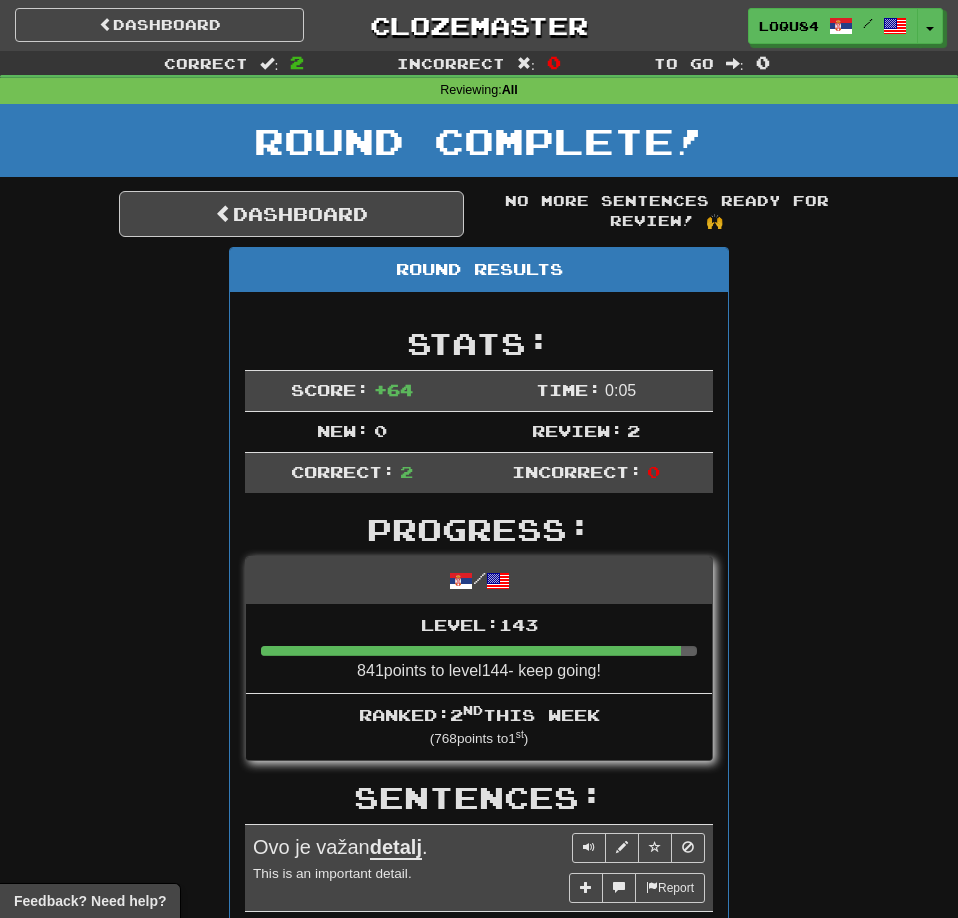 click on "Round Complete!" at bounding box center [479, 148] 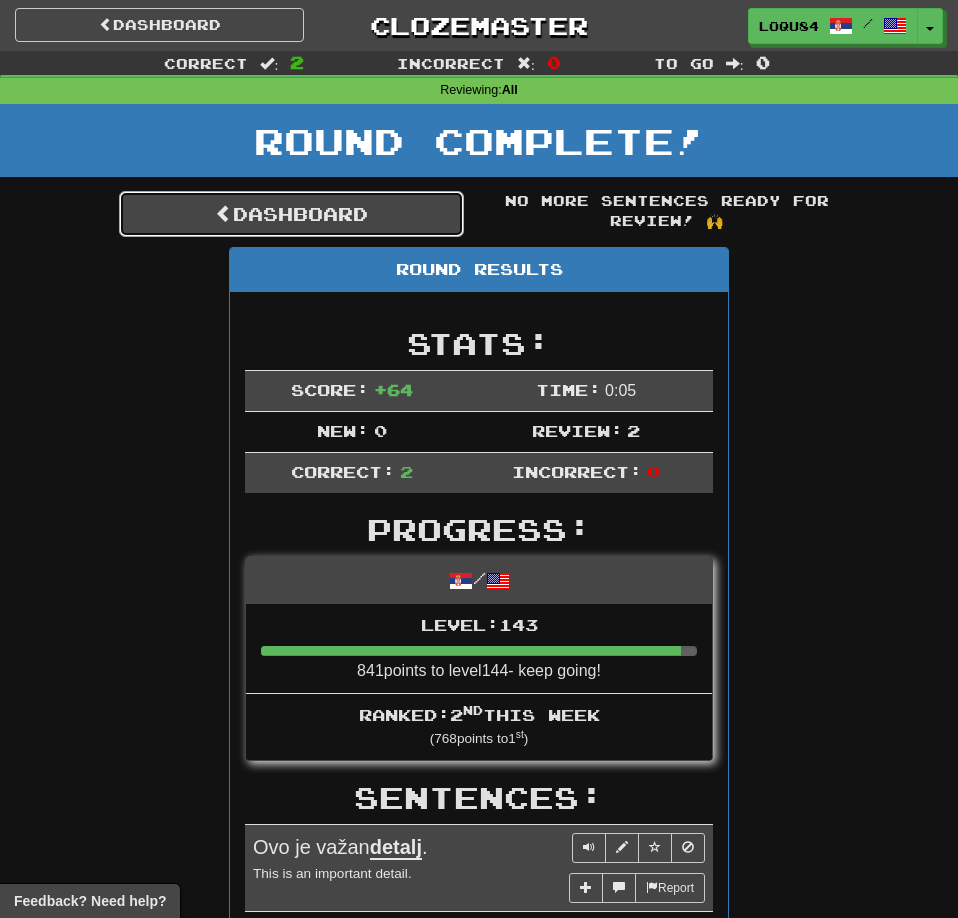 click on "Dashboard" at bounding box center [291, 214] 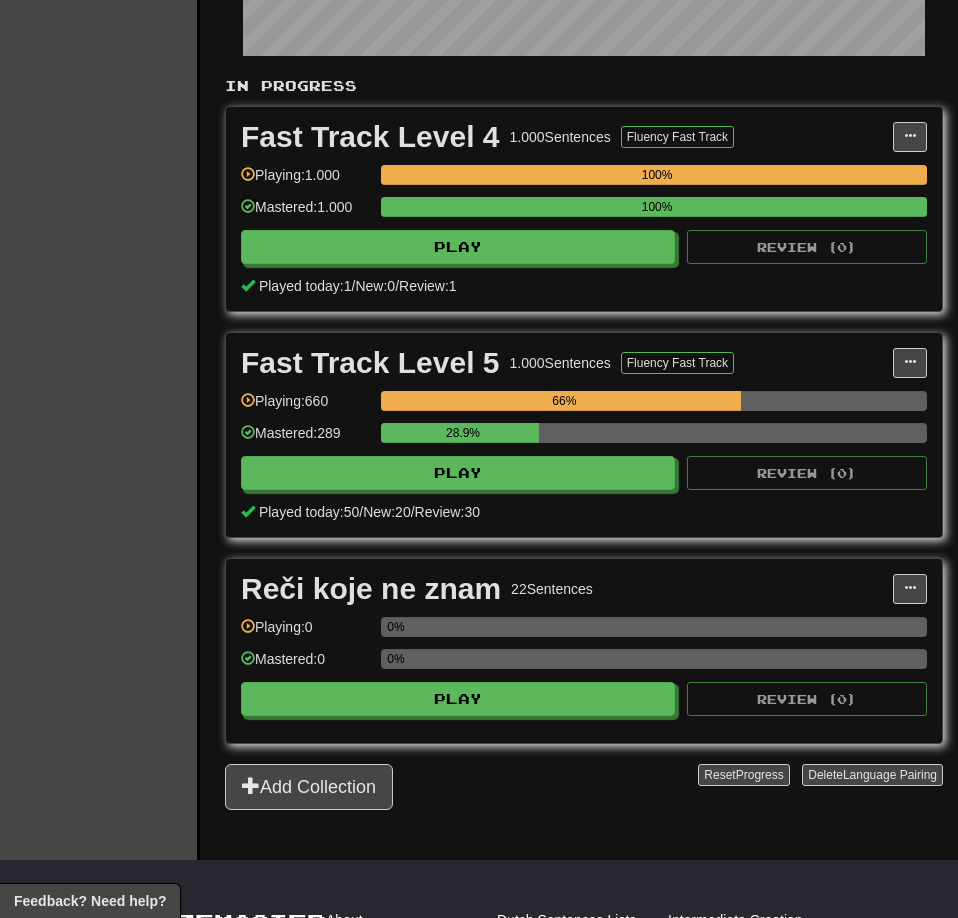 scroll, scrollTop: 408, scrollLeft: 0, axis: vertical 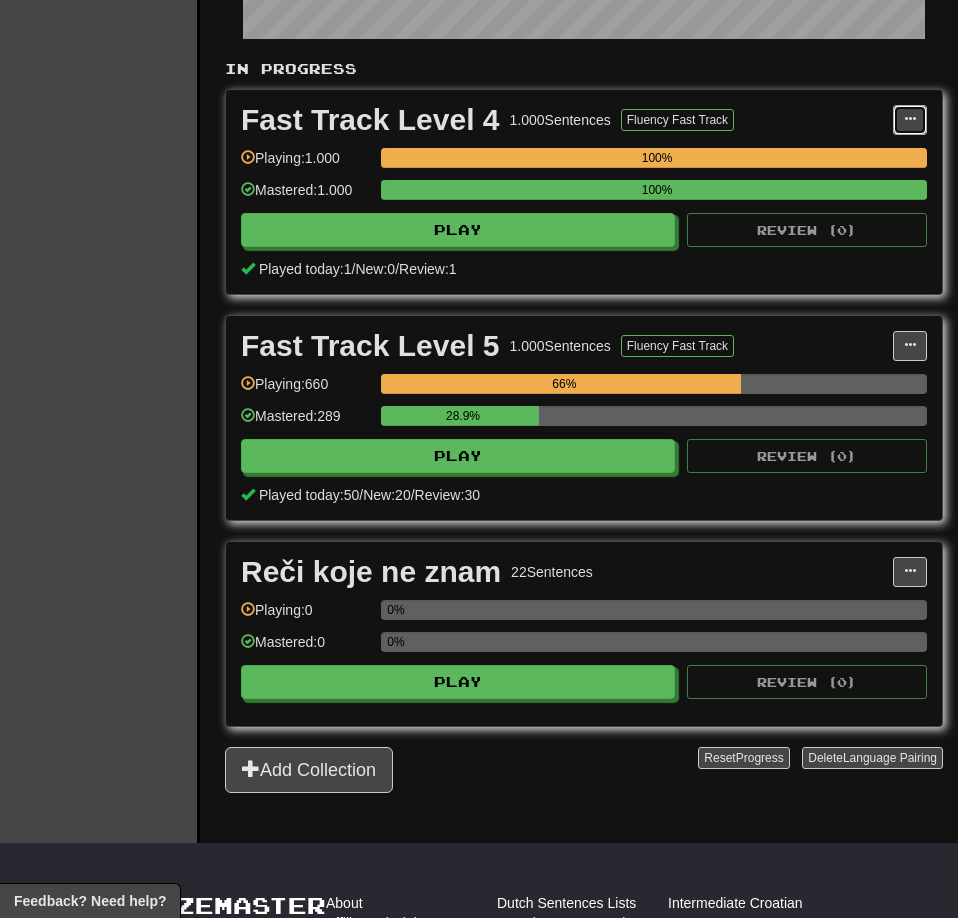 click at bounding box center (910, 120) 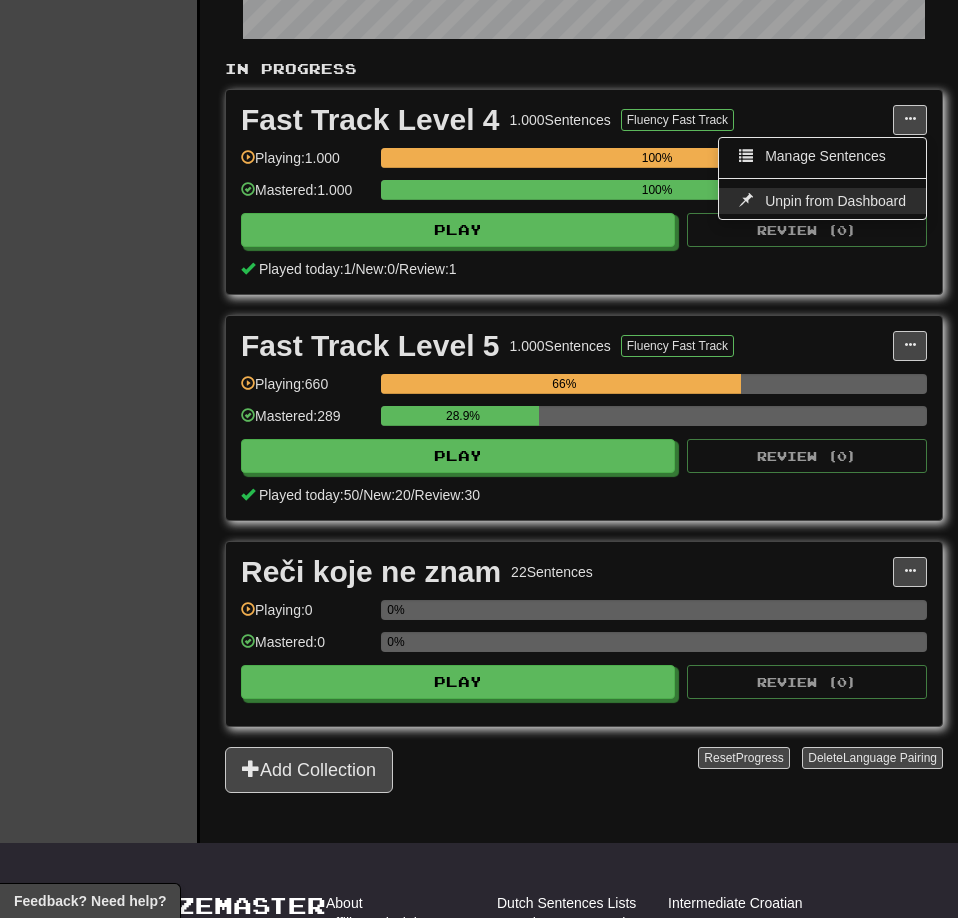 click on "Unpin from Dashboard" at bounding box center [835, 201] 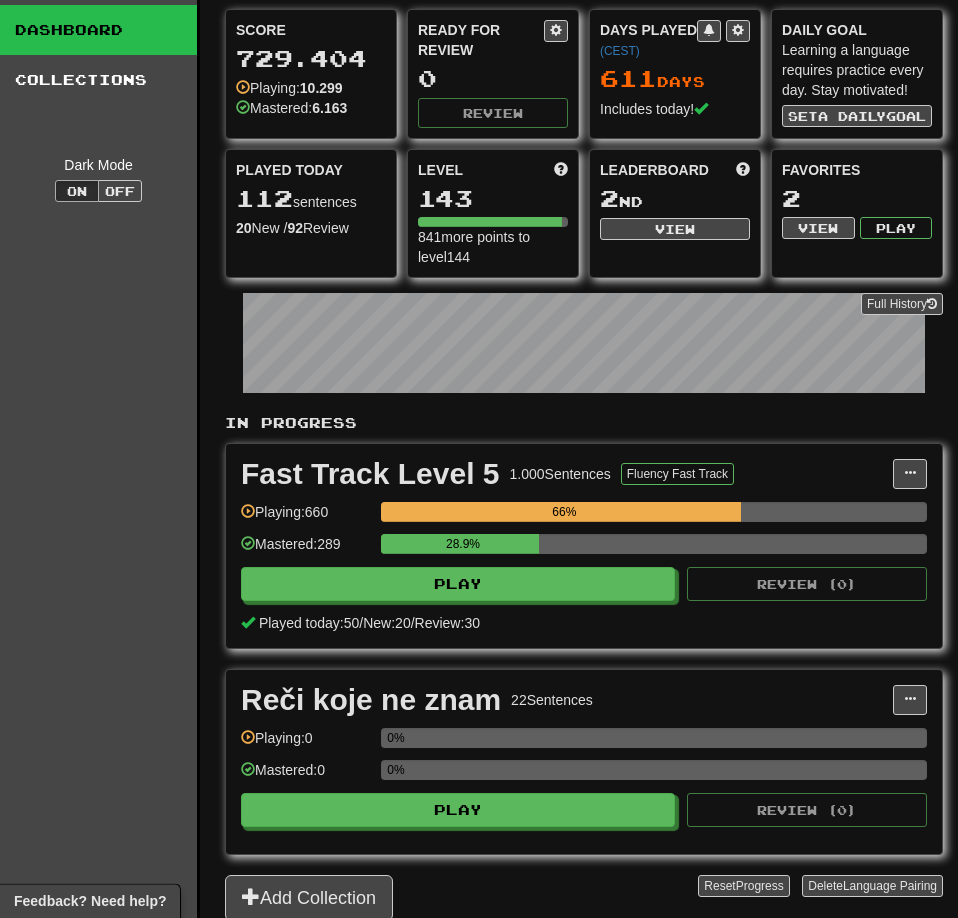 scroll, scrollTop: 0, scrollLeft: 0, axis: both 